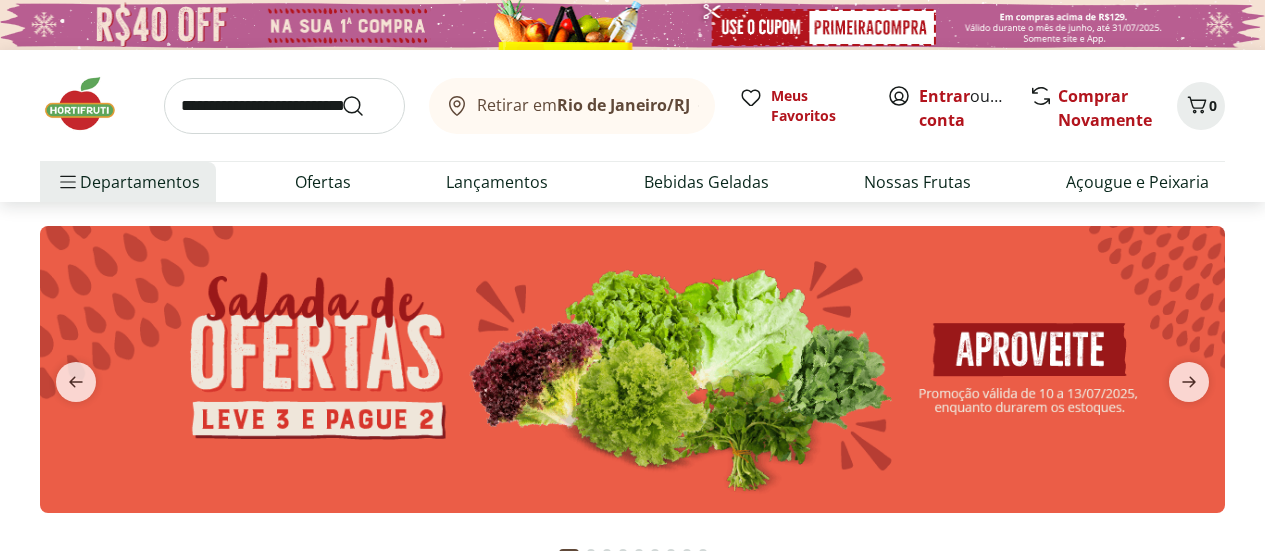 scroll, scrollTop: 100, scrollLeft: 0, axis: vertical 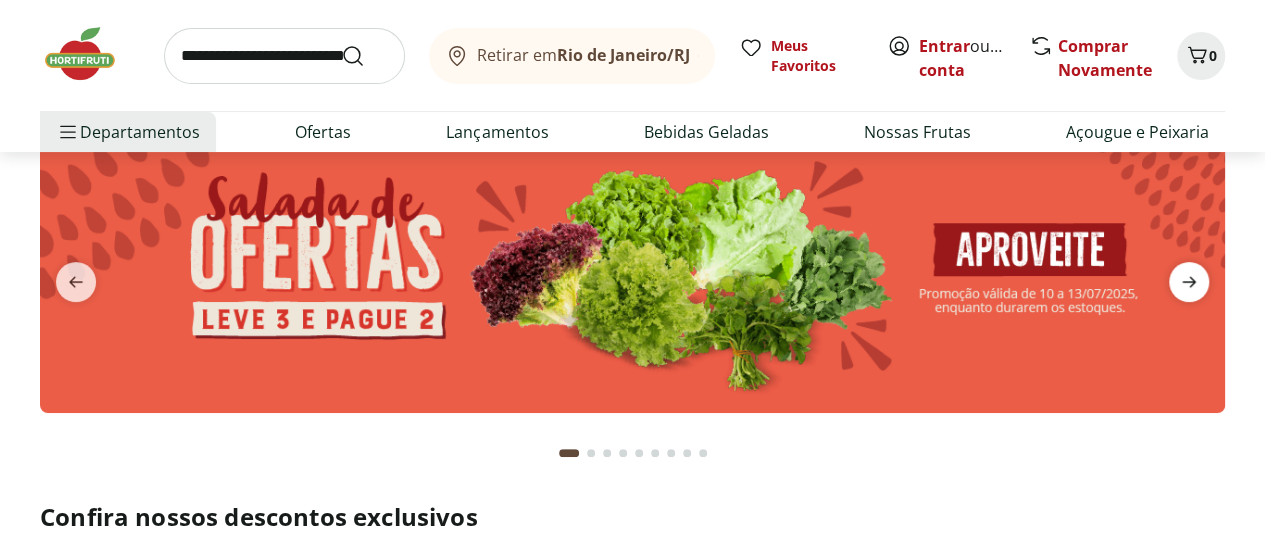 click 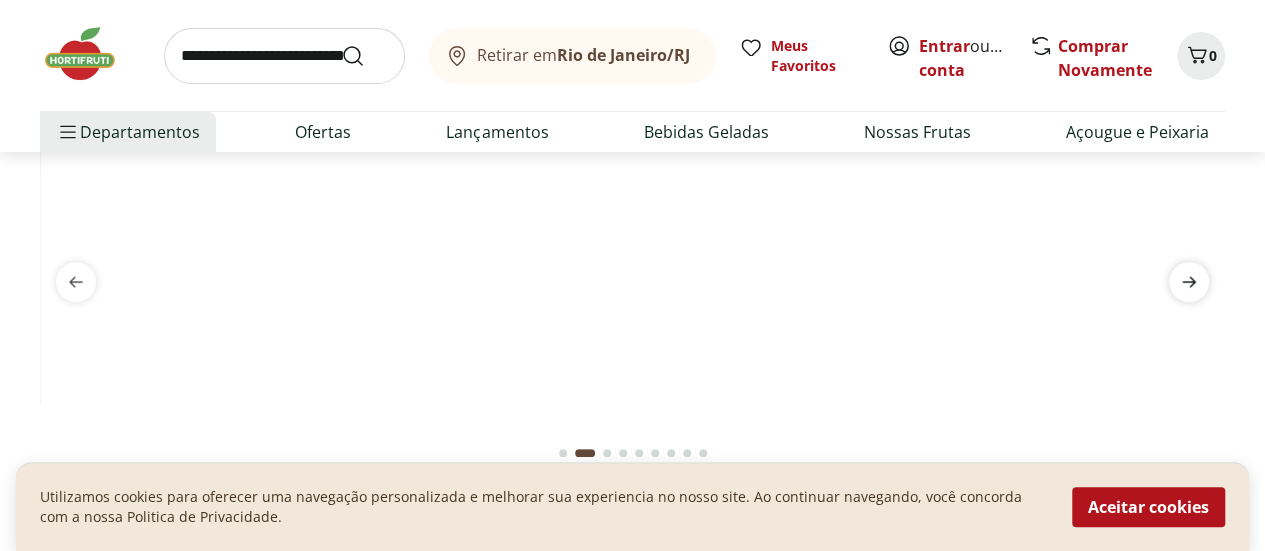 click 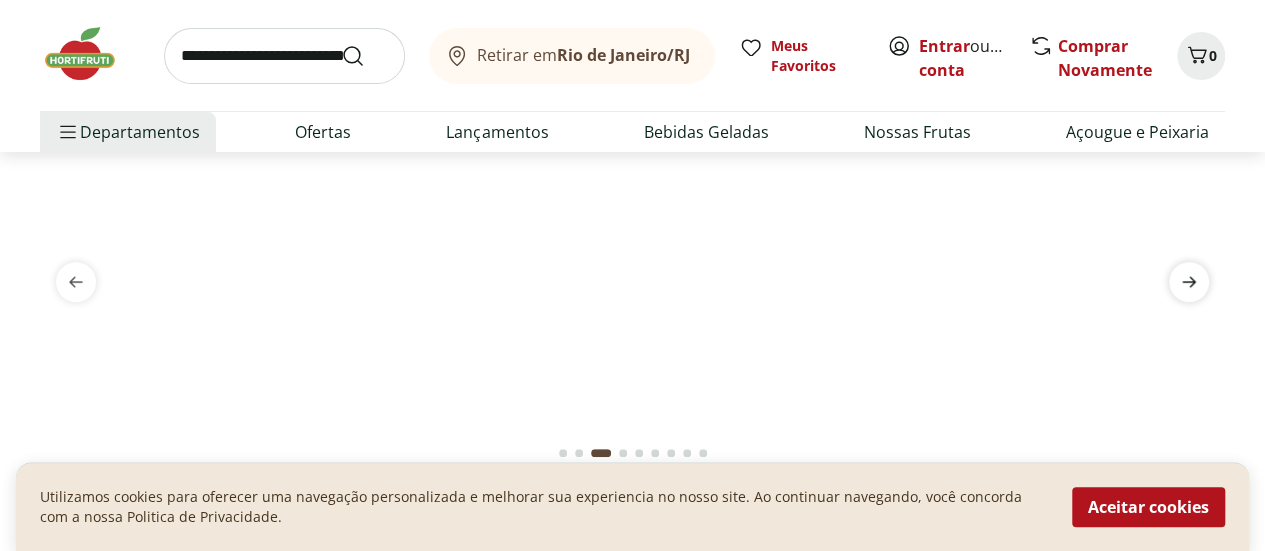 click 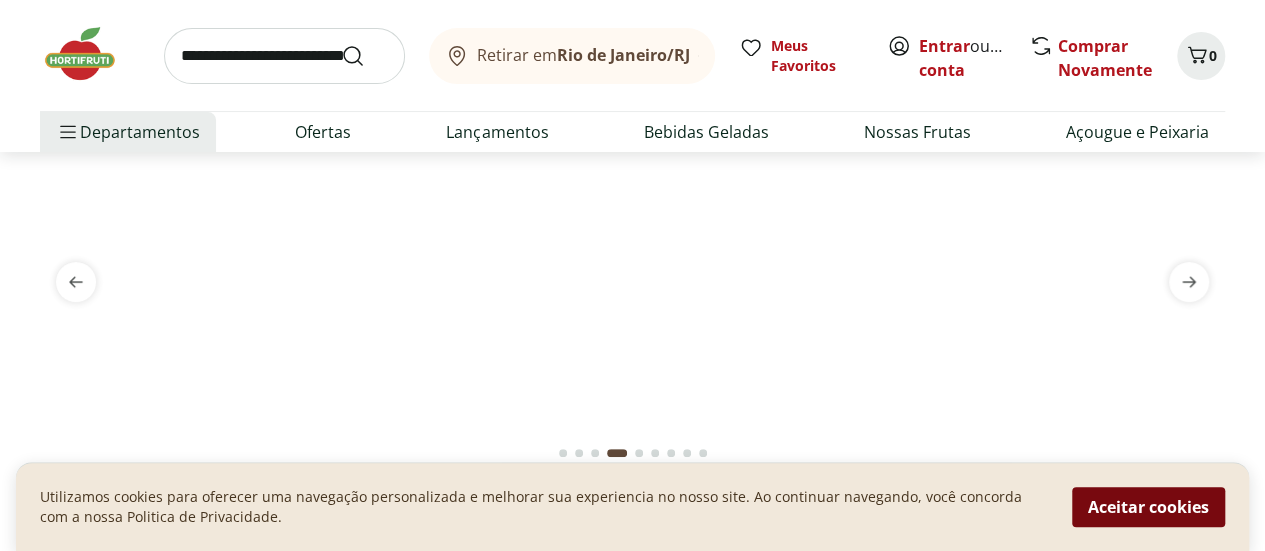 click on "Aceitar cookies" at bounding box center [1148, 507] 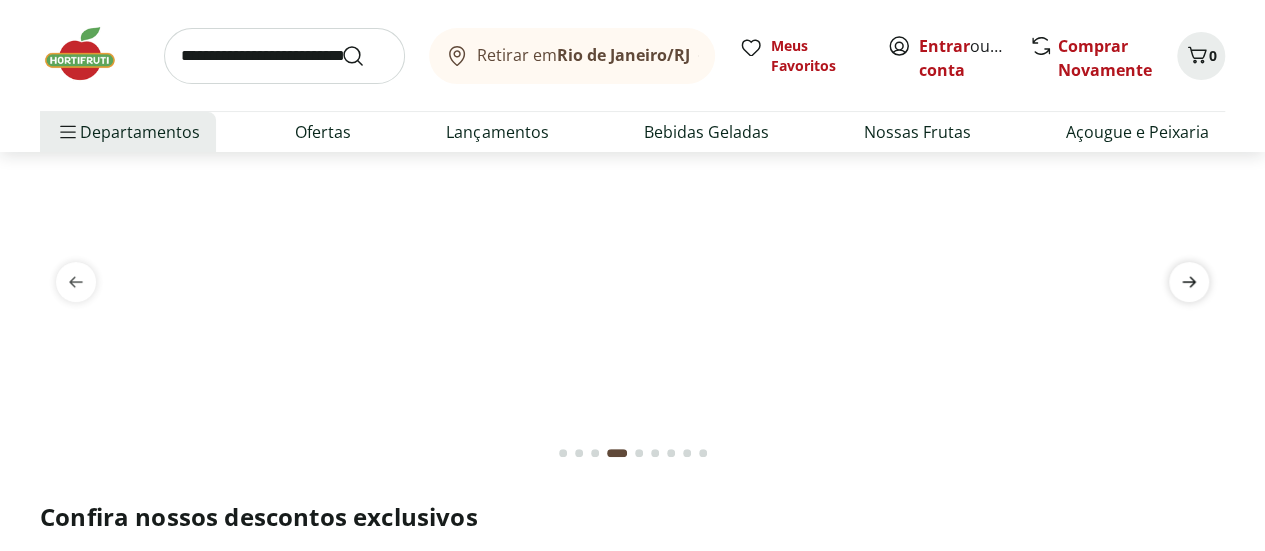 click 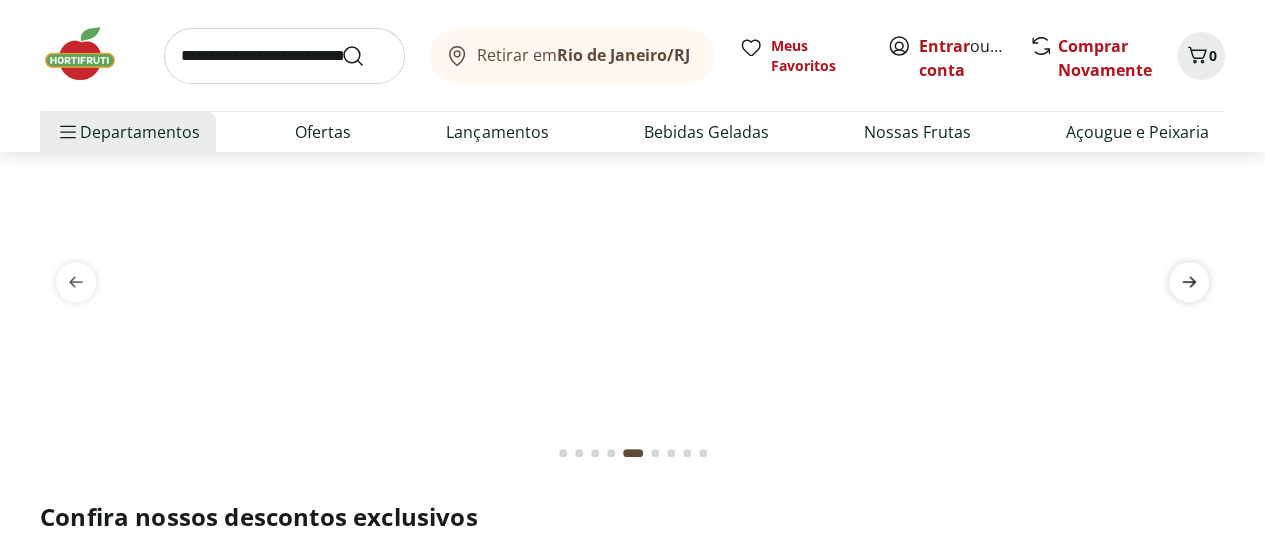 click 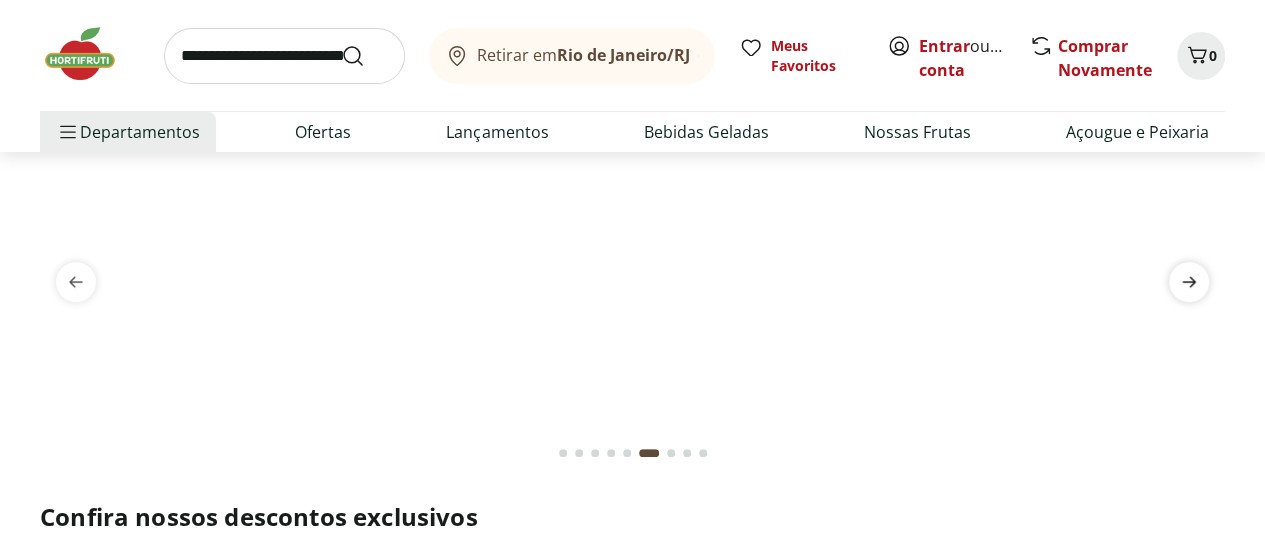 click 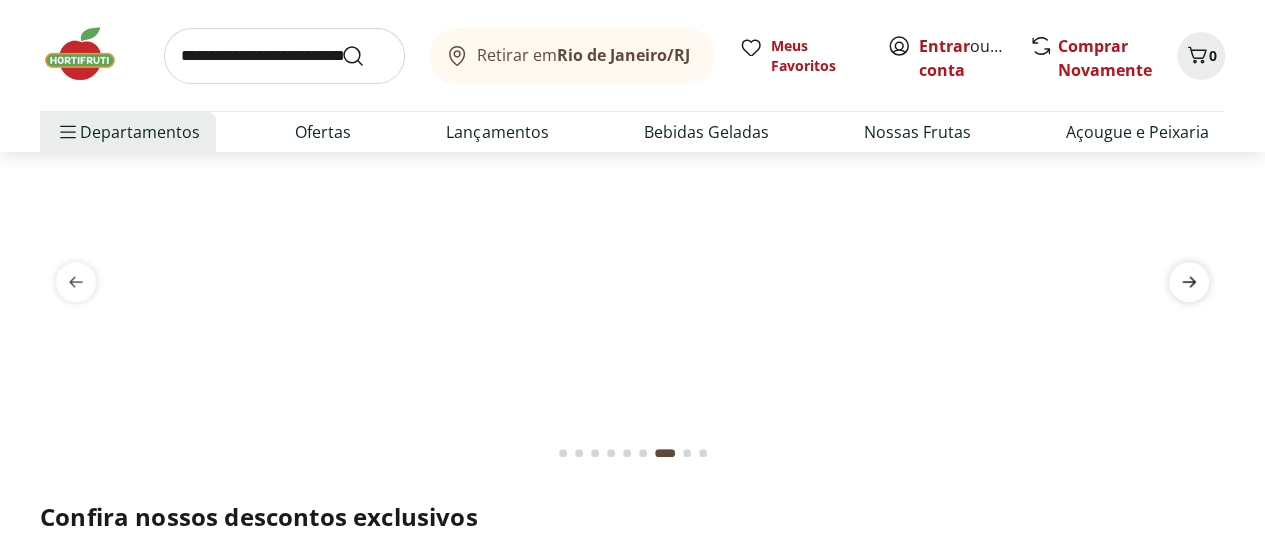 click 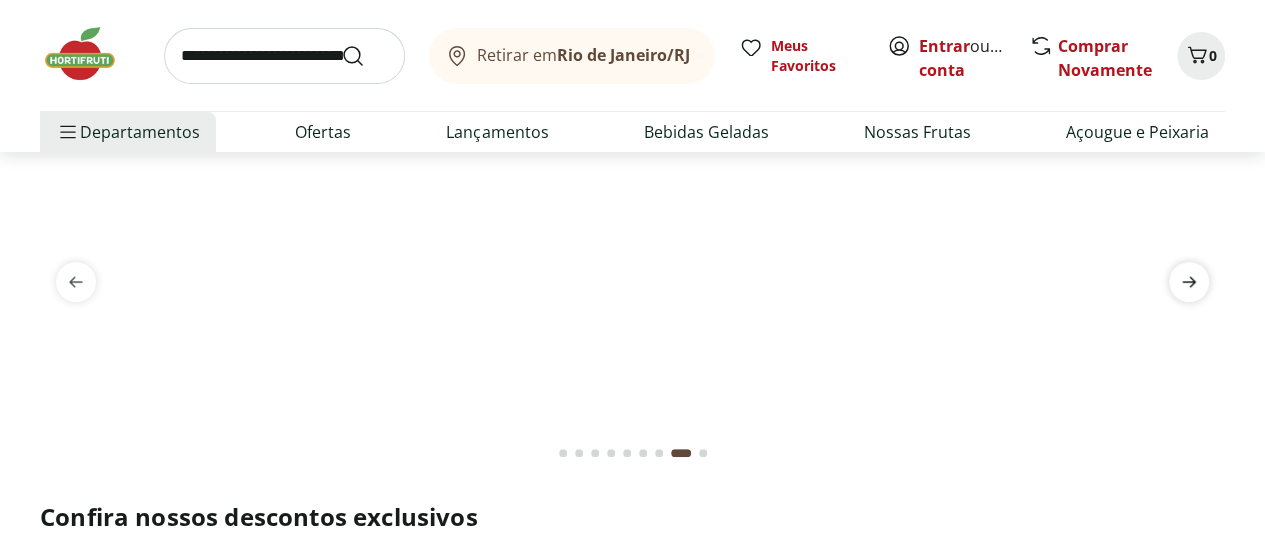 click 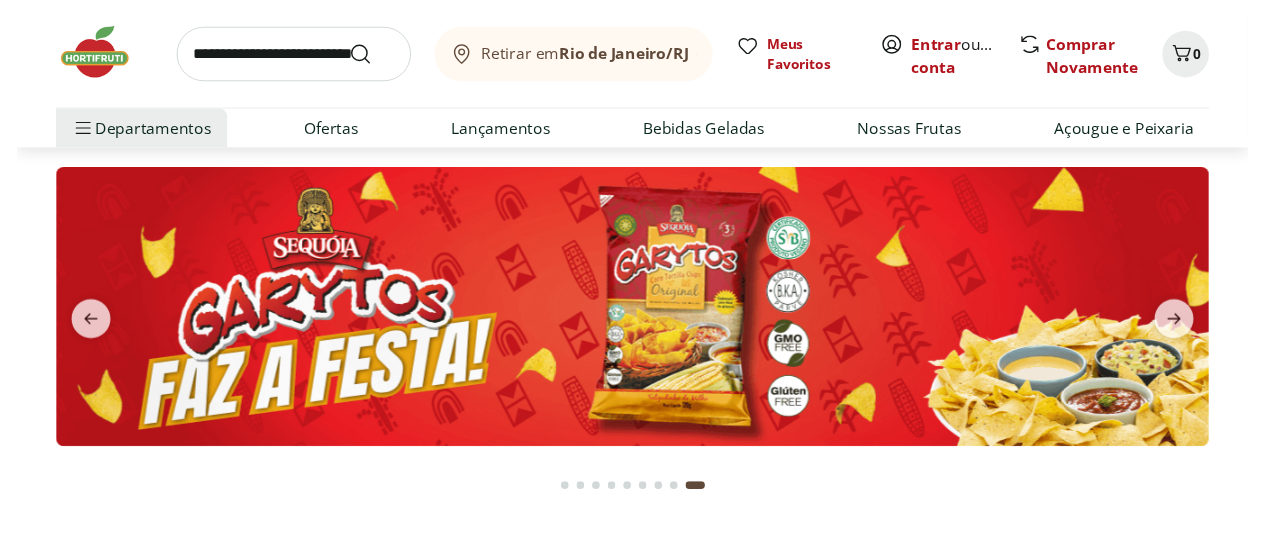 scroll, scrollTop: 0, scrollLeft: 0, axis: both 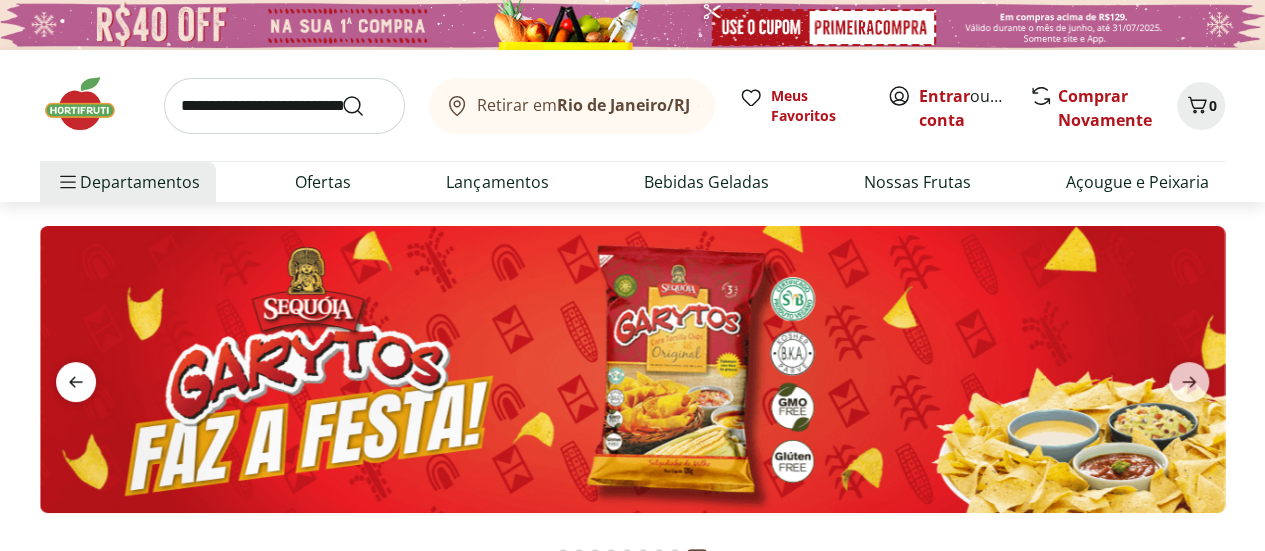 click 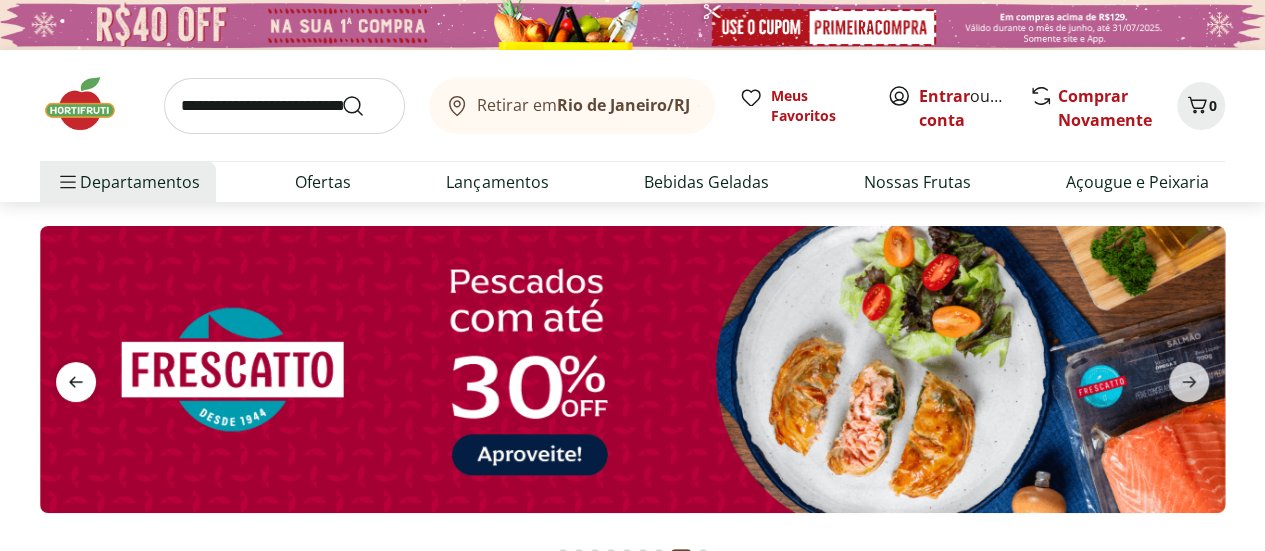 click 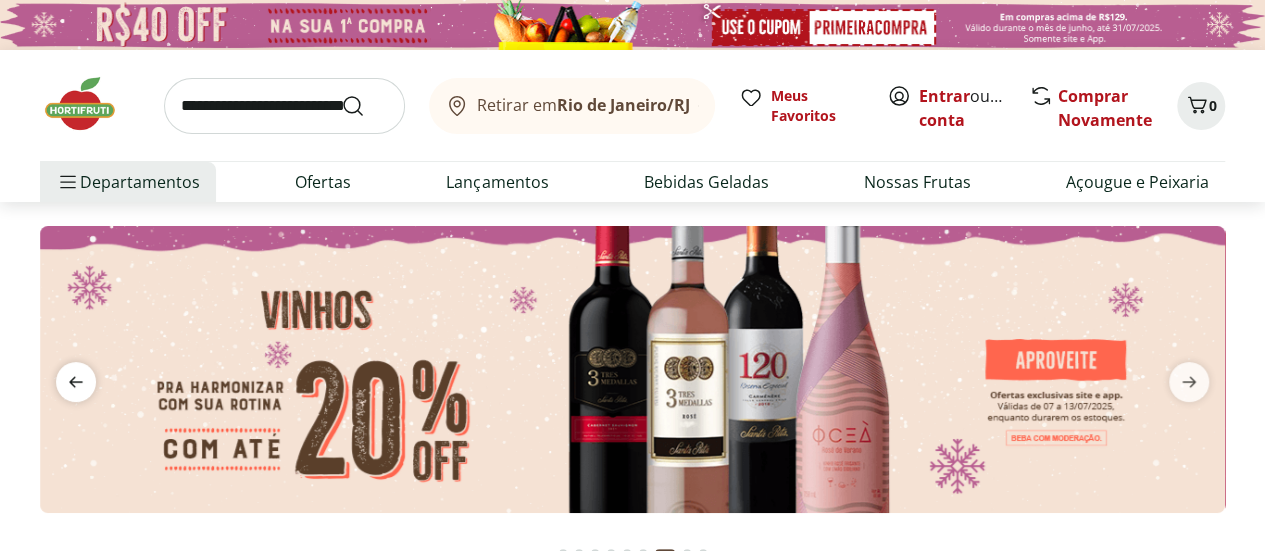 click 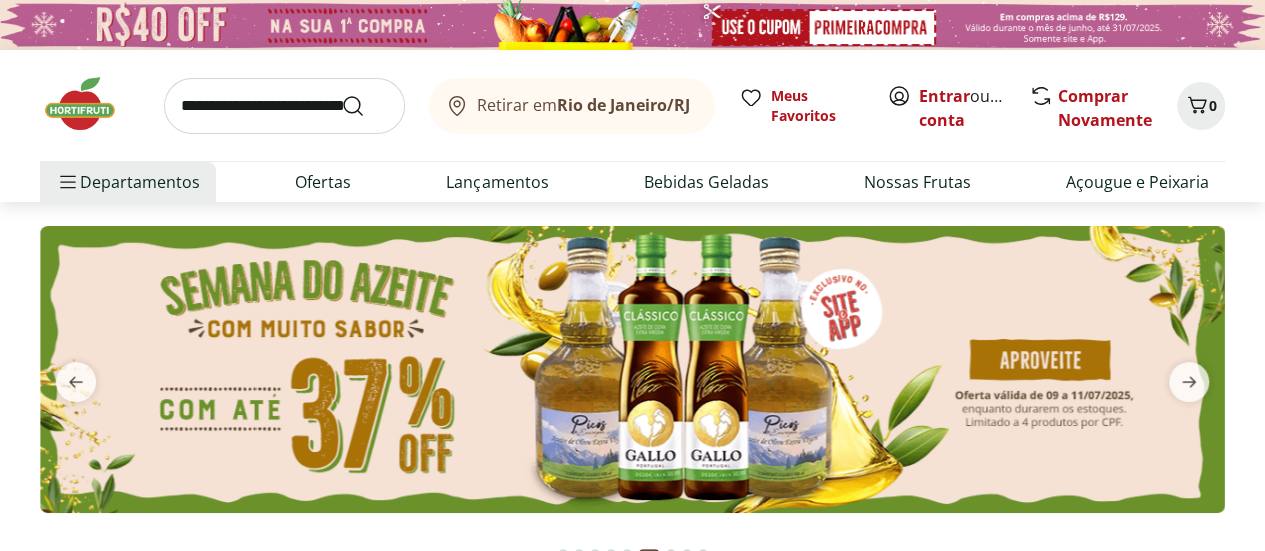 click at bounding box center (632, 369) 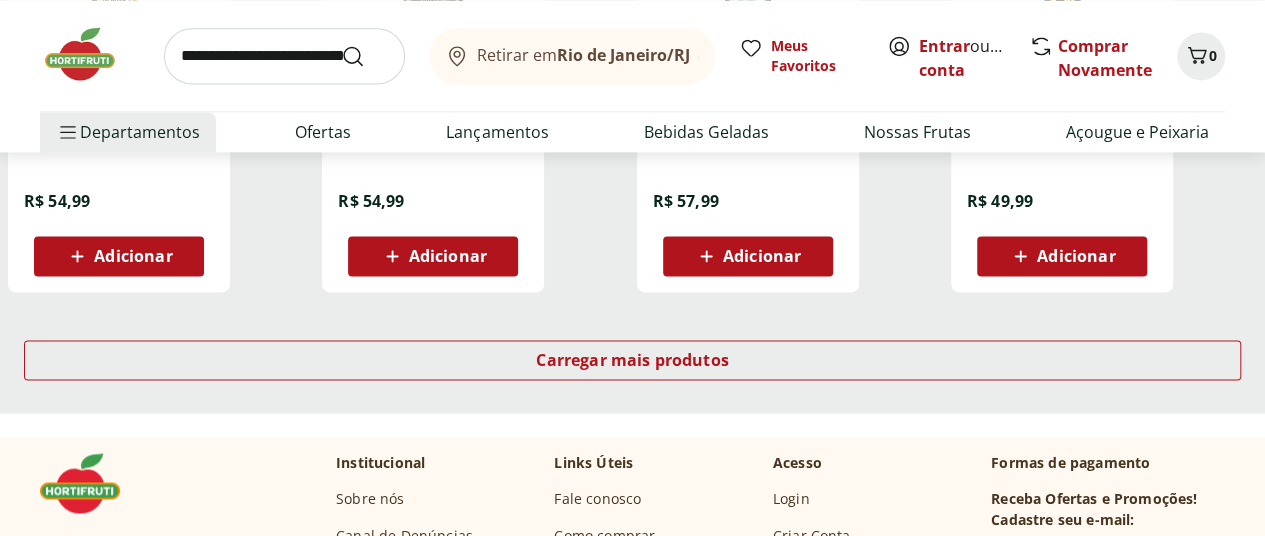 scroll, scrollTop: 1500, scrollLeft: 0, axis: vertical 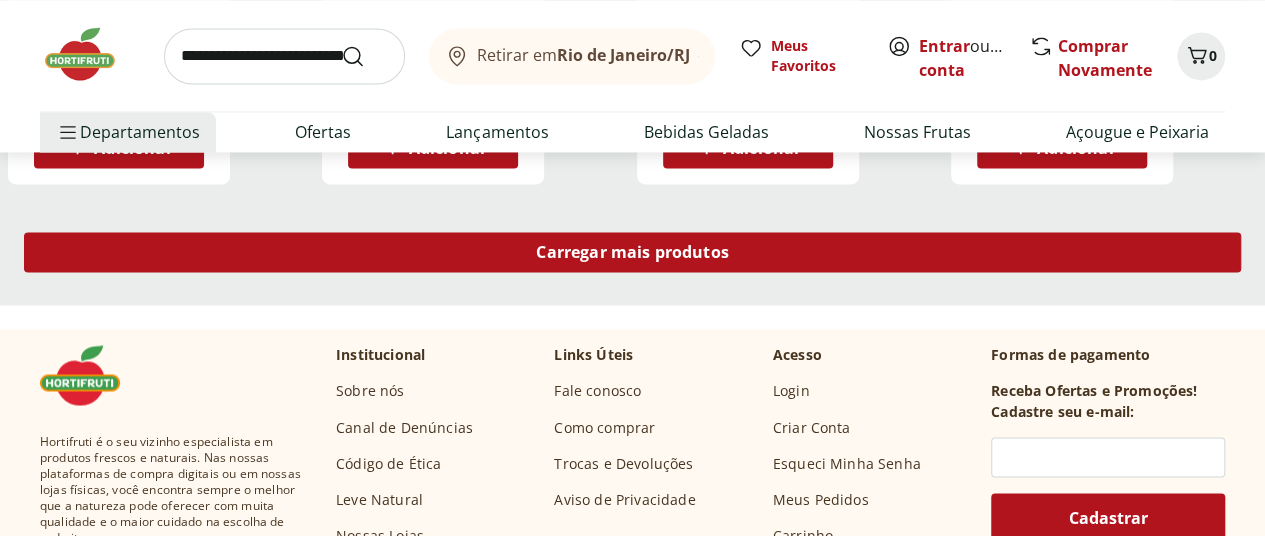 click on "Carregar mais produtos" at bounding box center [632, 252] 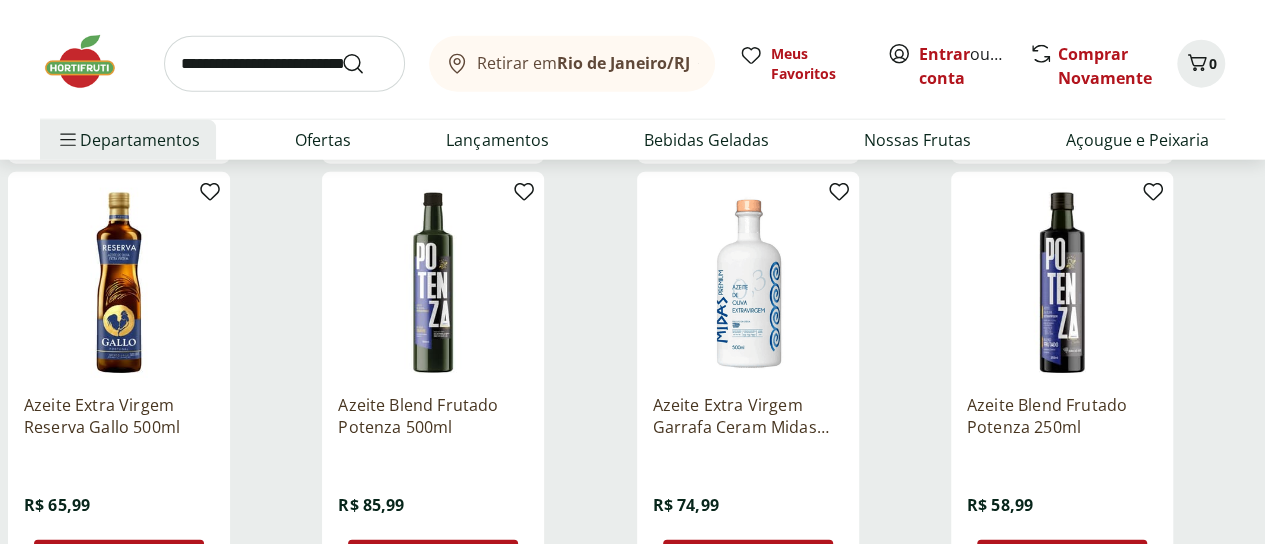 scroll, scrollTop: 2800, scrollLeft: 0, axis: vertical 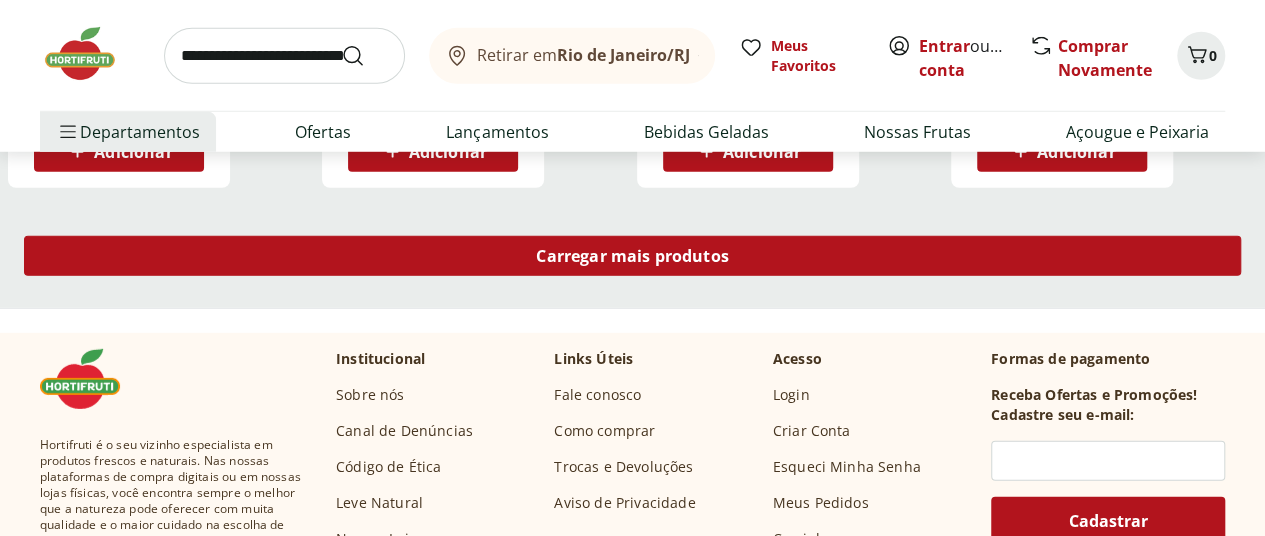 click on "Carregar mais produtos" at bounding box center (632, 256) 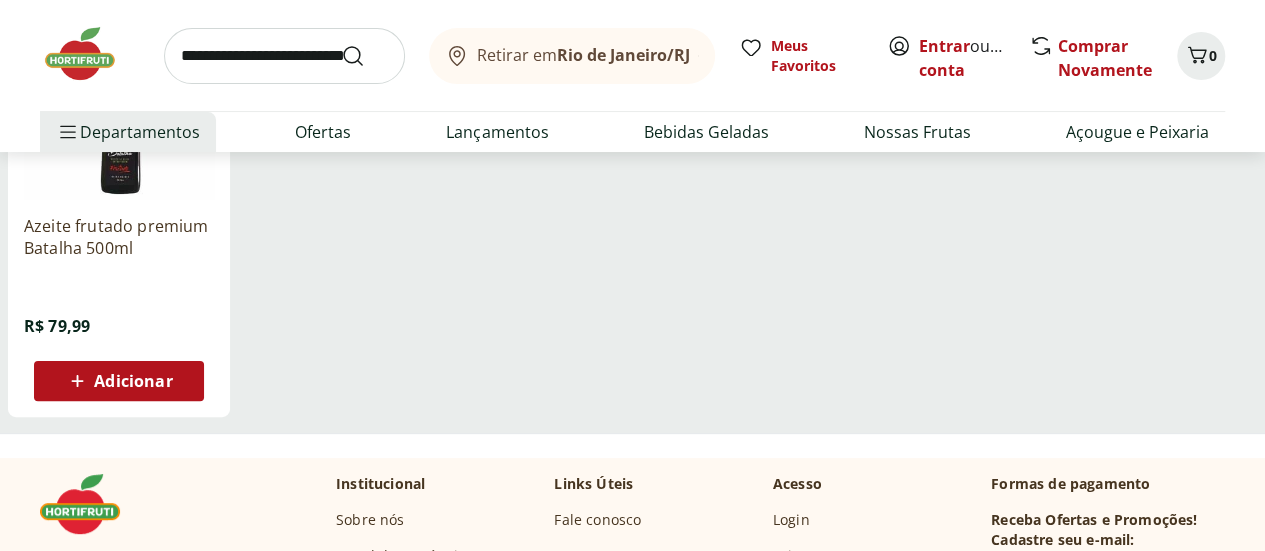 scroll, scrollTop: 3800, scrollLeft: 0, axis: vertical 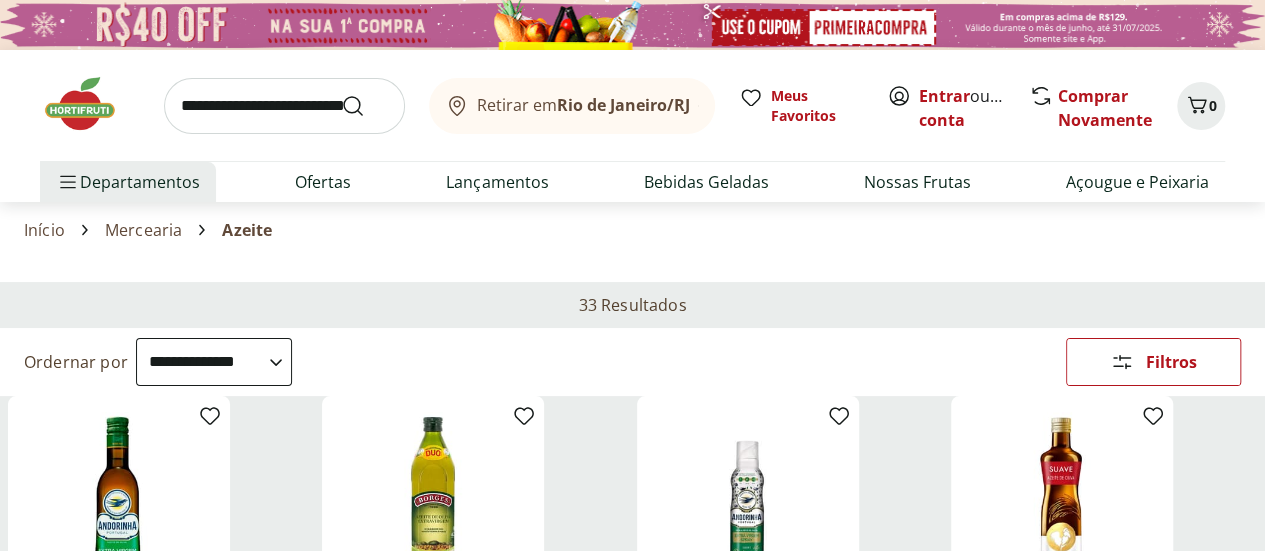 click at bounding box center [90, 104] 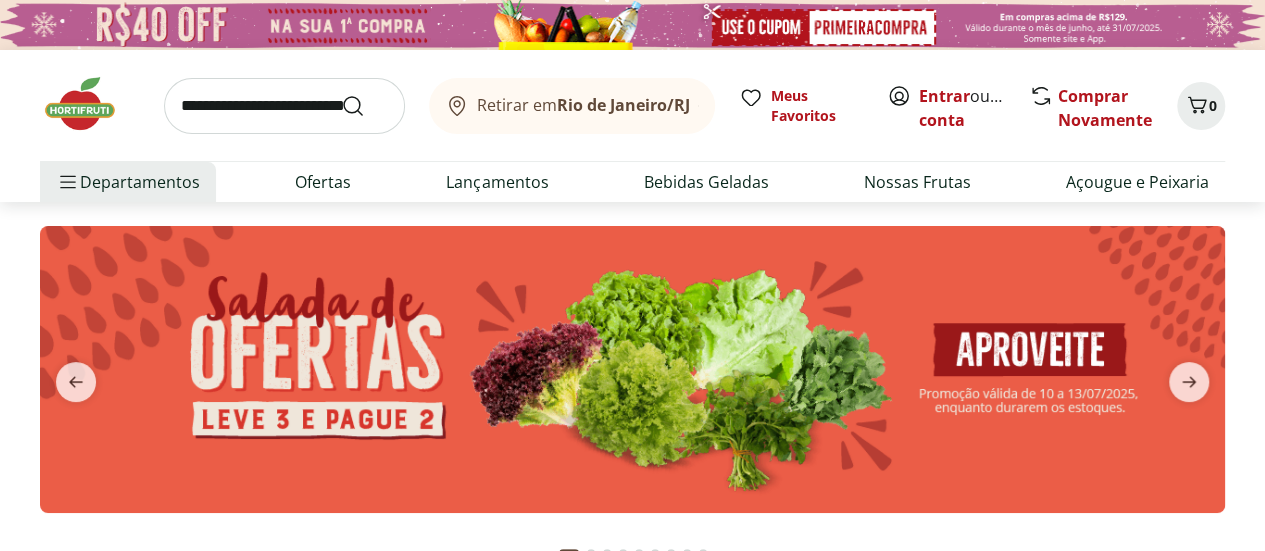 click at bounding box center [632, 389] 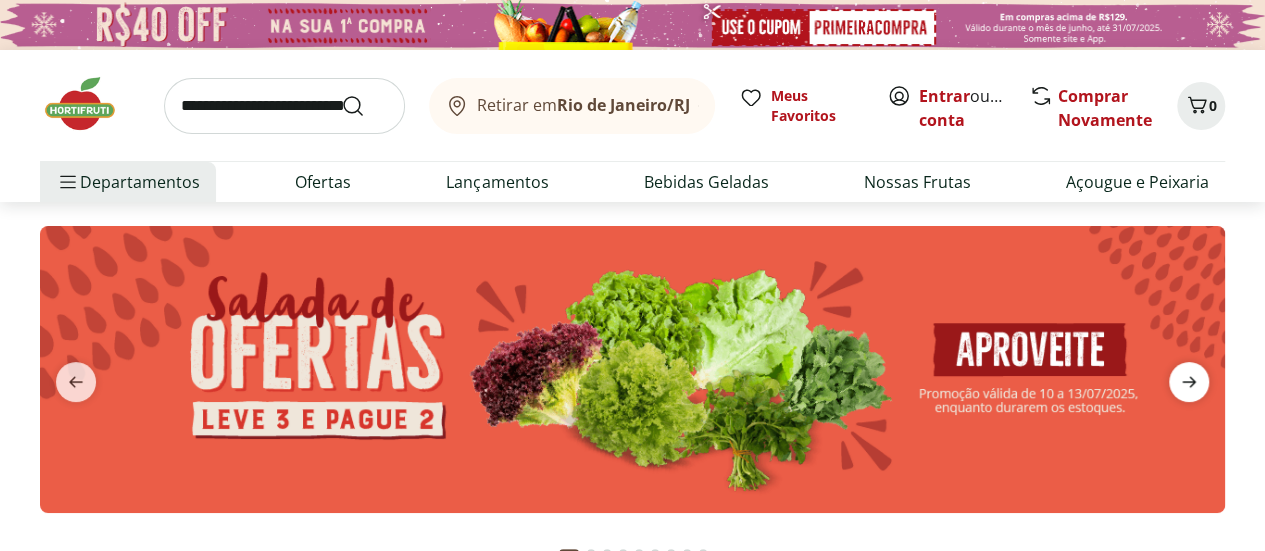 click 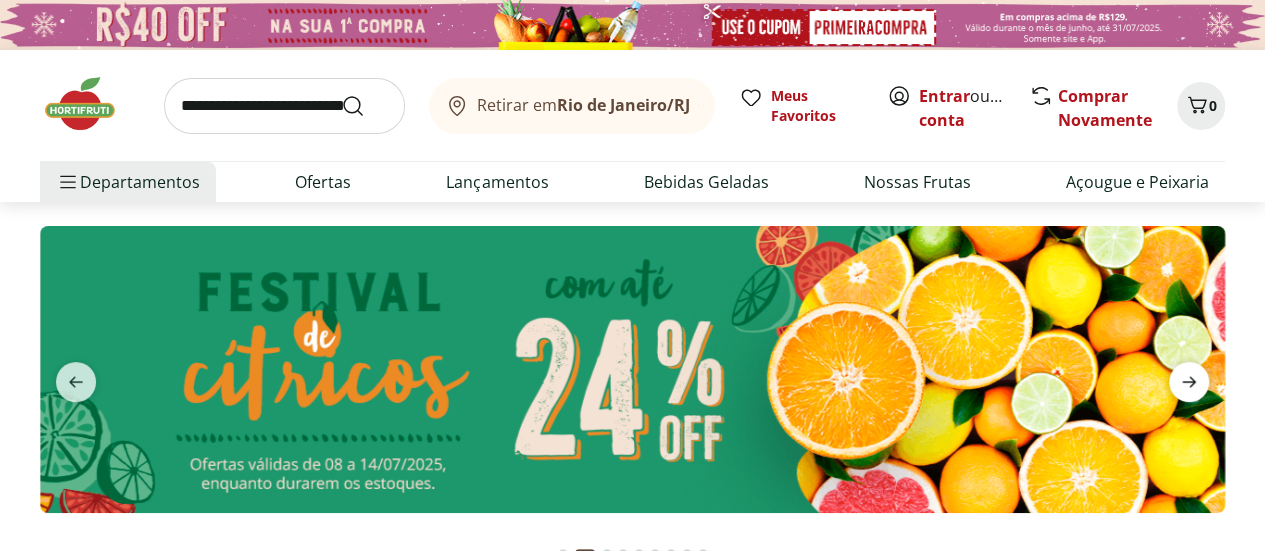 click 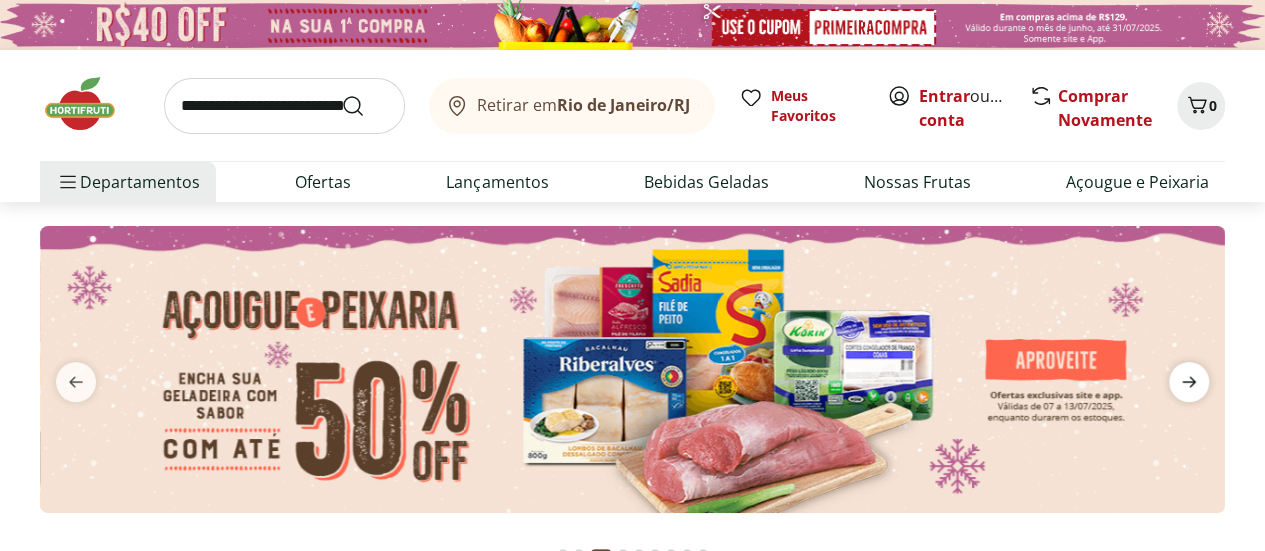 click 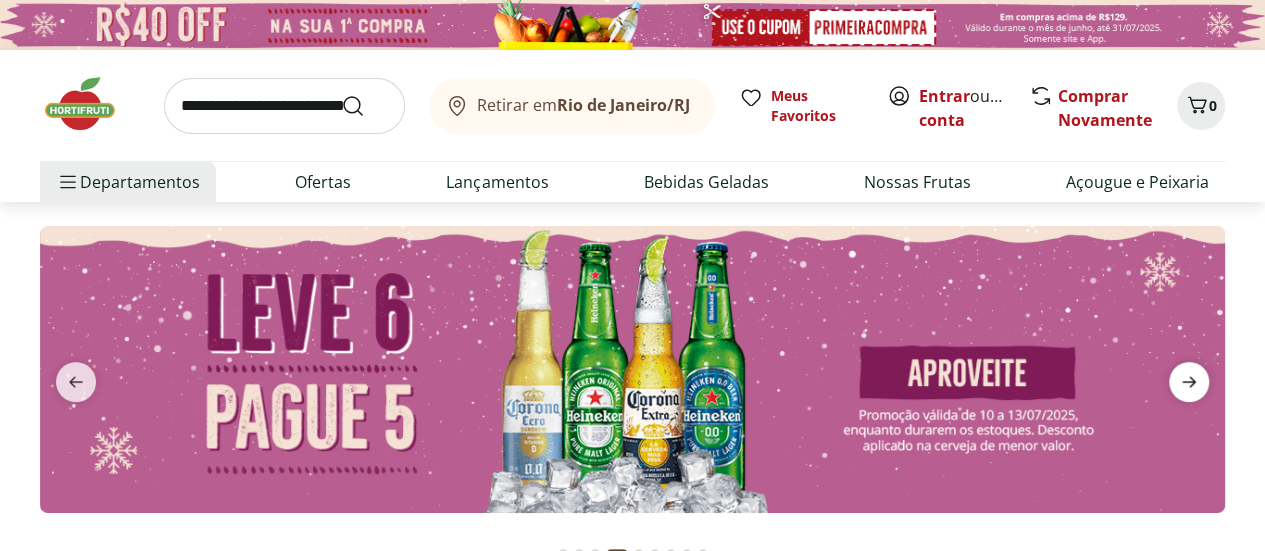 click 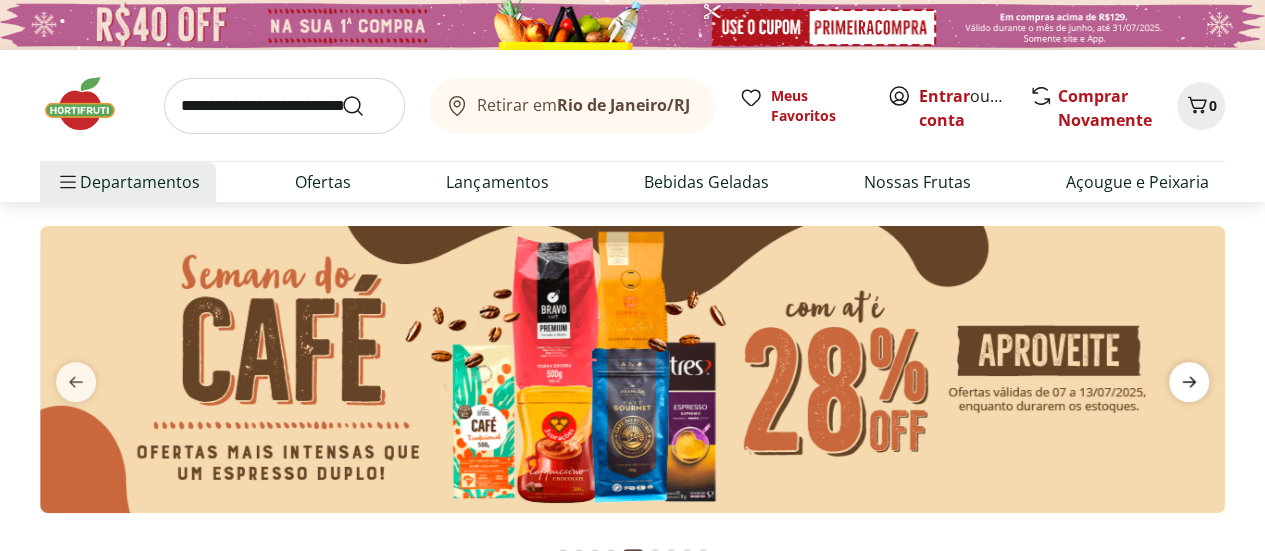 click 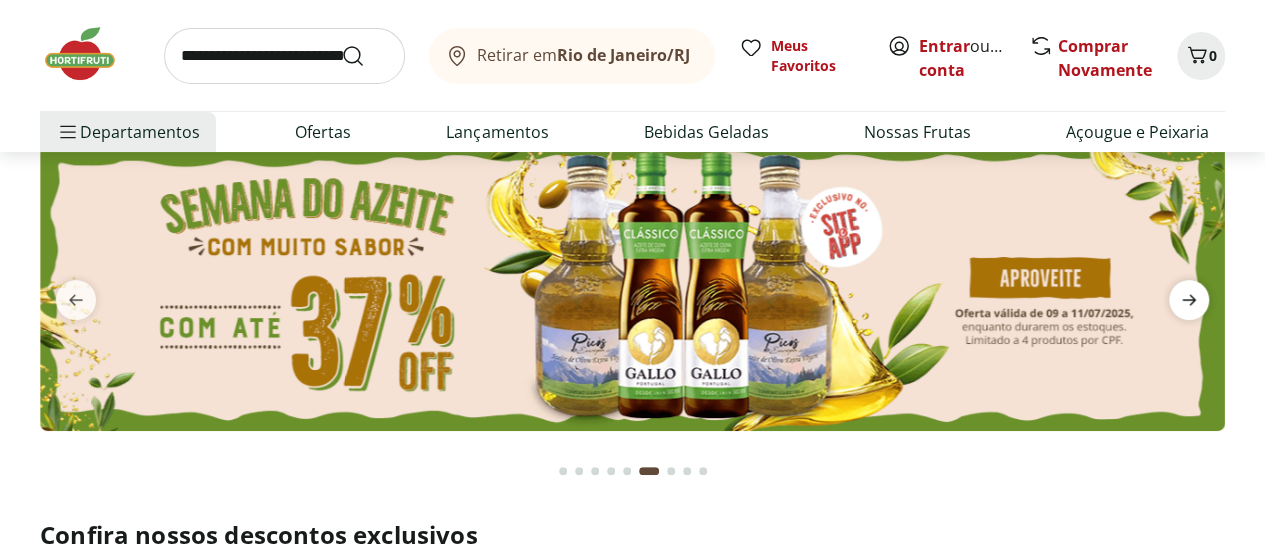 scroll, scrollTop: 100, scrollLeft: 0, axis: vertical 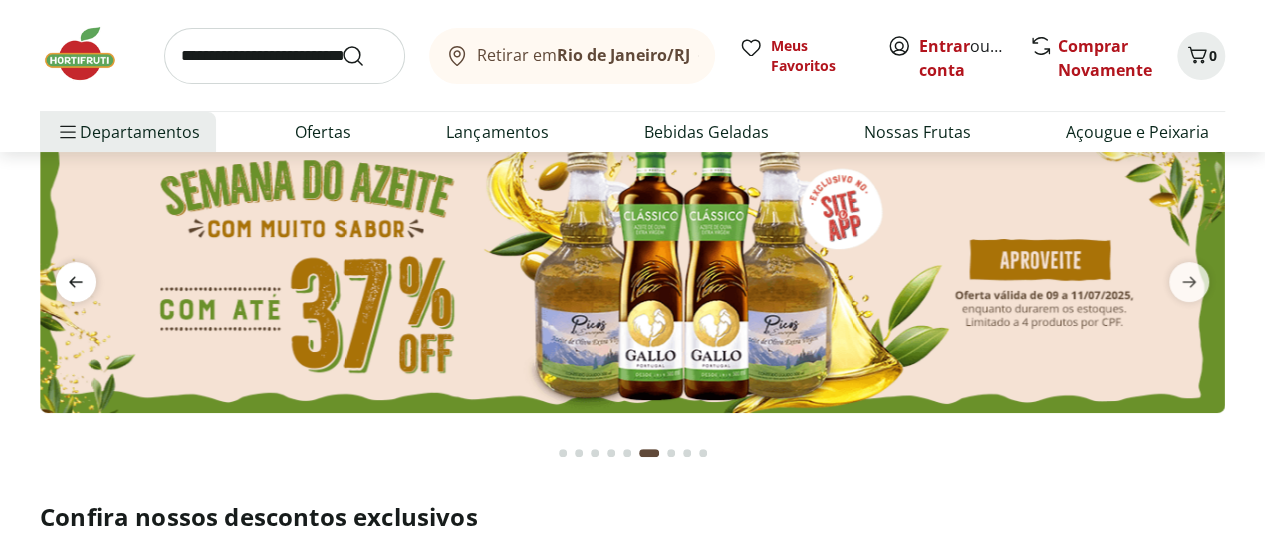 click 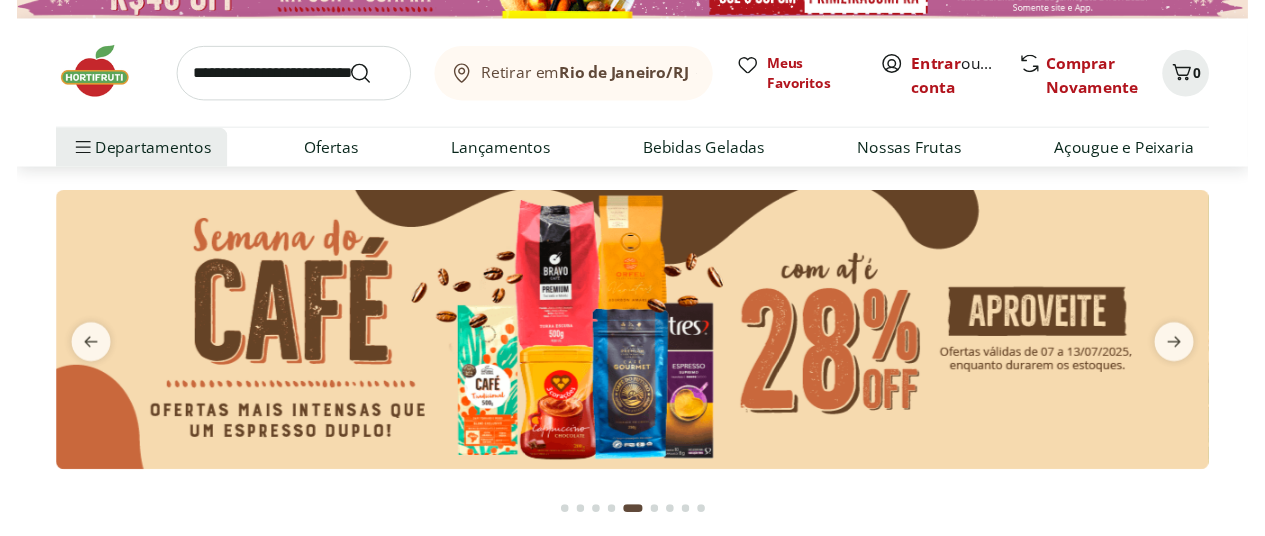 scroll, scrollTop: 0, scrollLeft: 0, axis: both 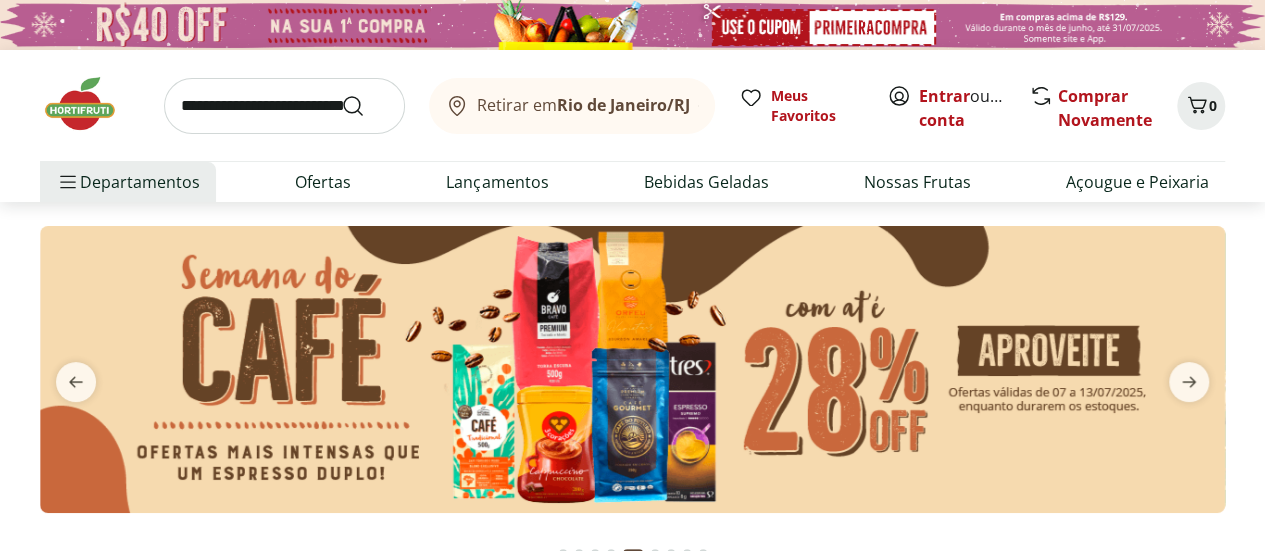 click at bounding box center [632, 369] 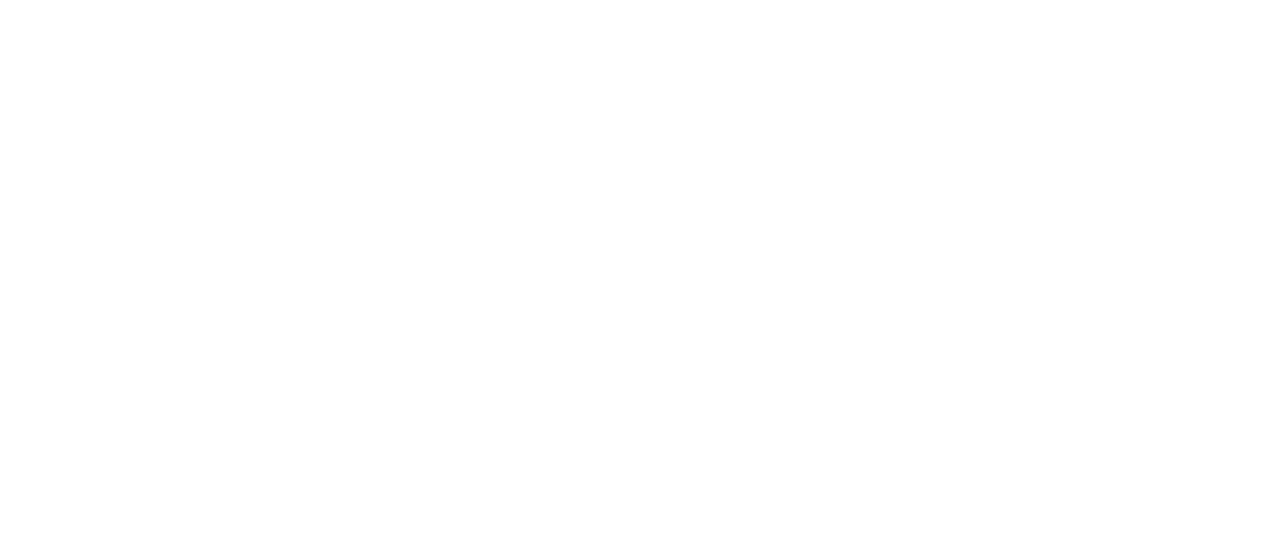 select on "**********" 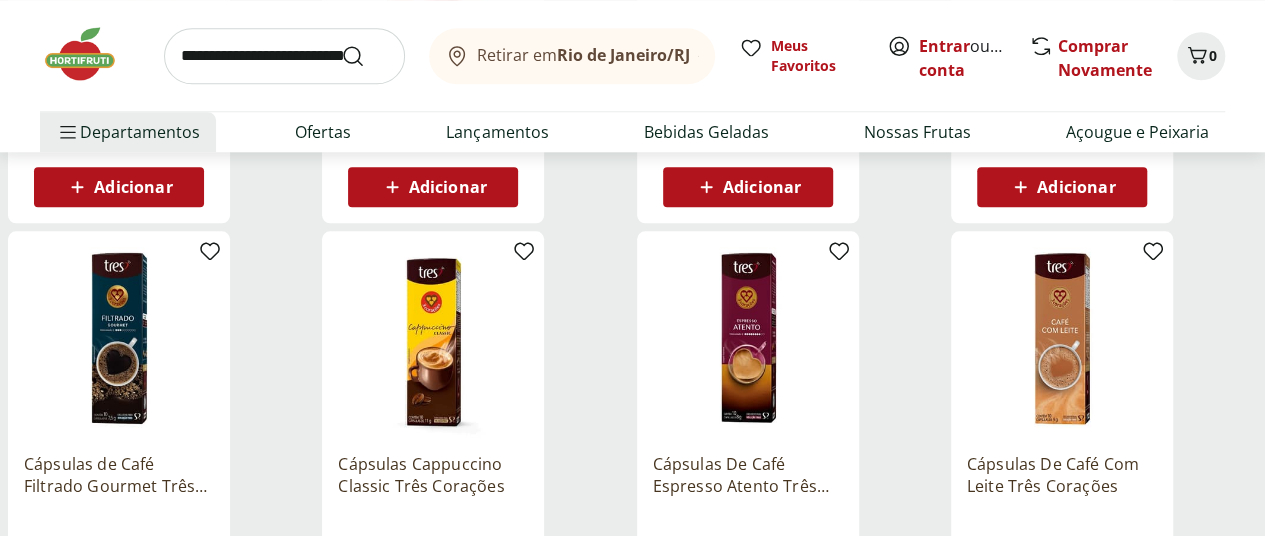 scroll, scrollTop: 600, scrollLeft: 0, axis: vertical 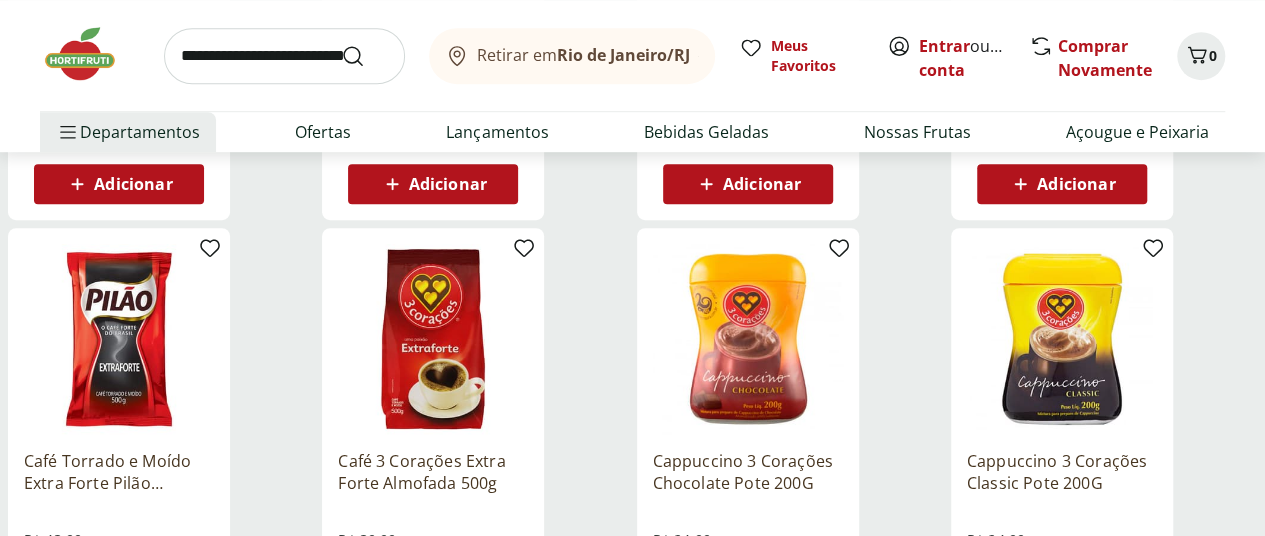 click at bounding box center (90, 54) 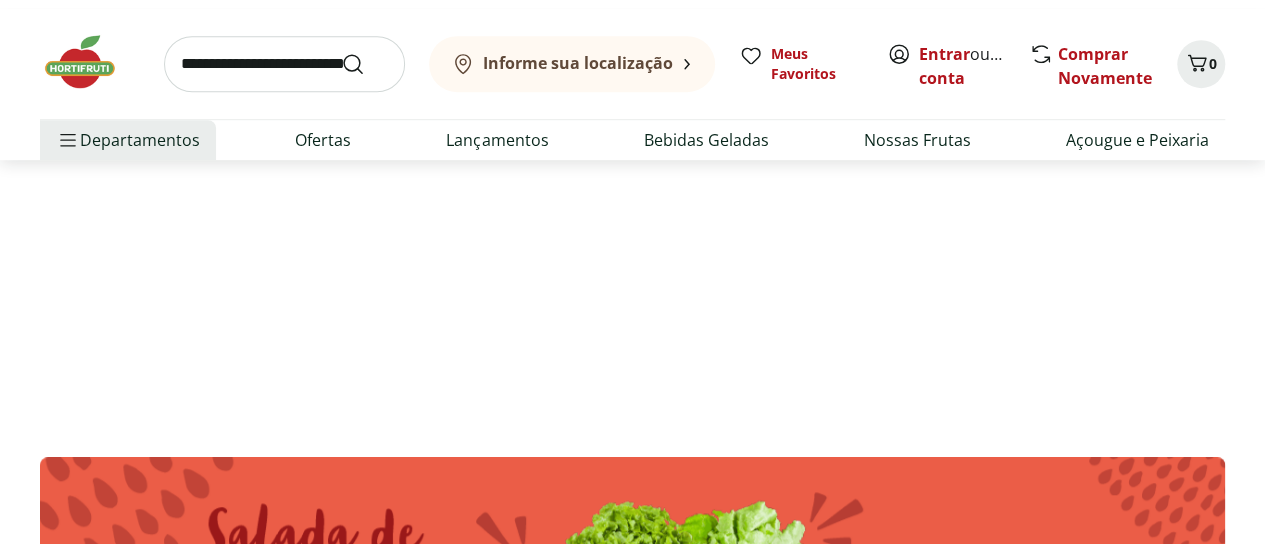 scroll, scrollTop: 0, scrollLeft: 0, axis: both 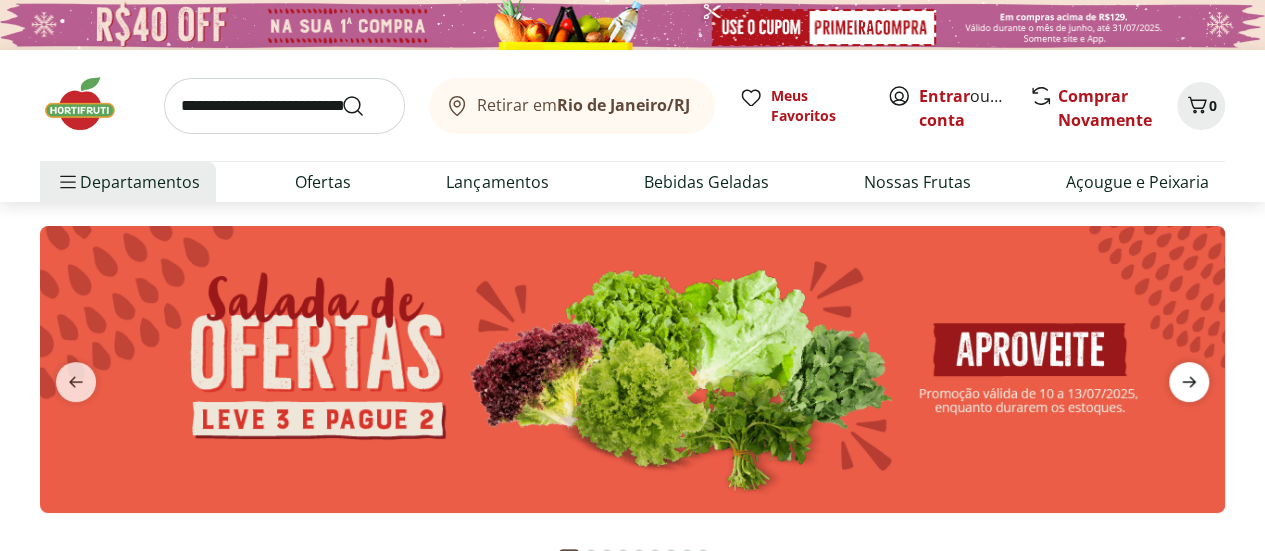 click 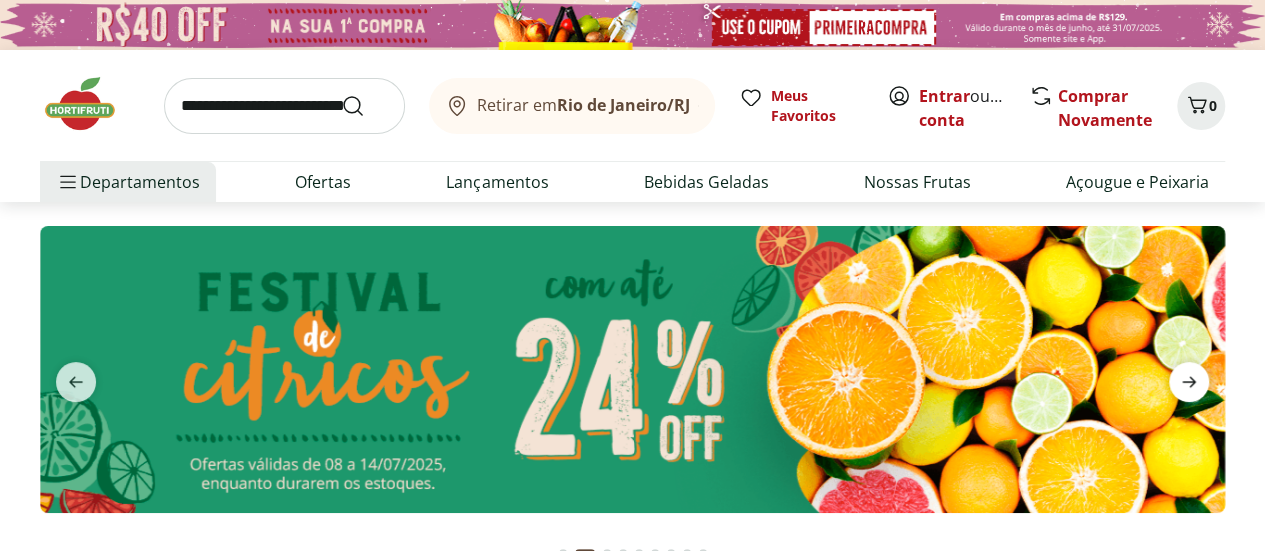 click 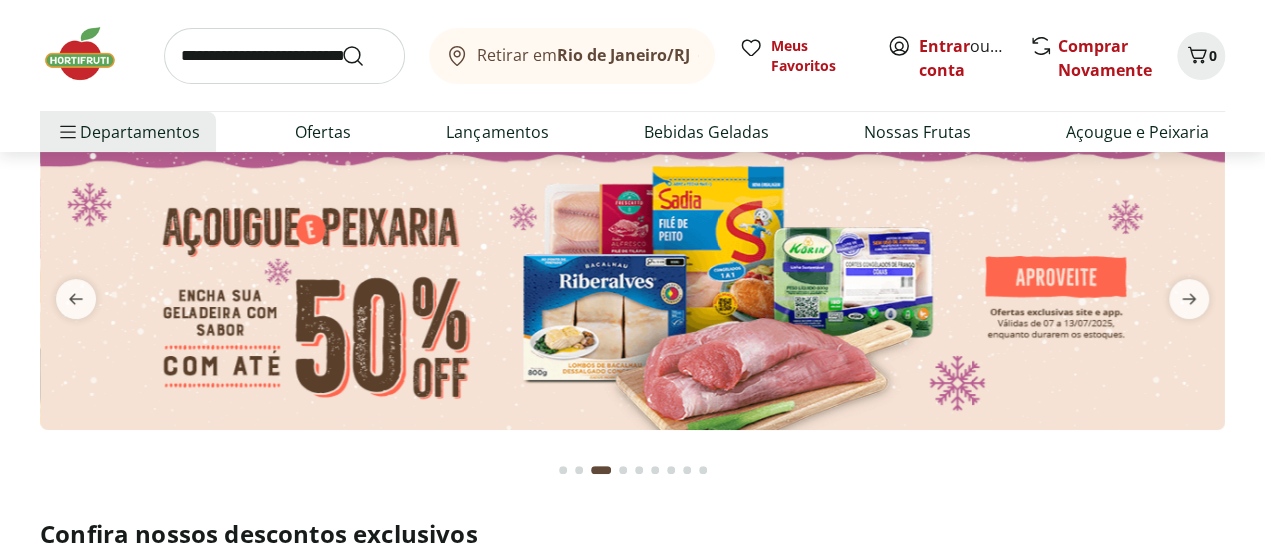 scroll, scrollTop: 100, scrollLeft: 0, axis: vertical 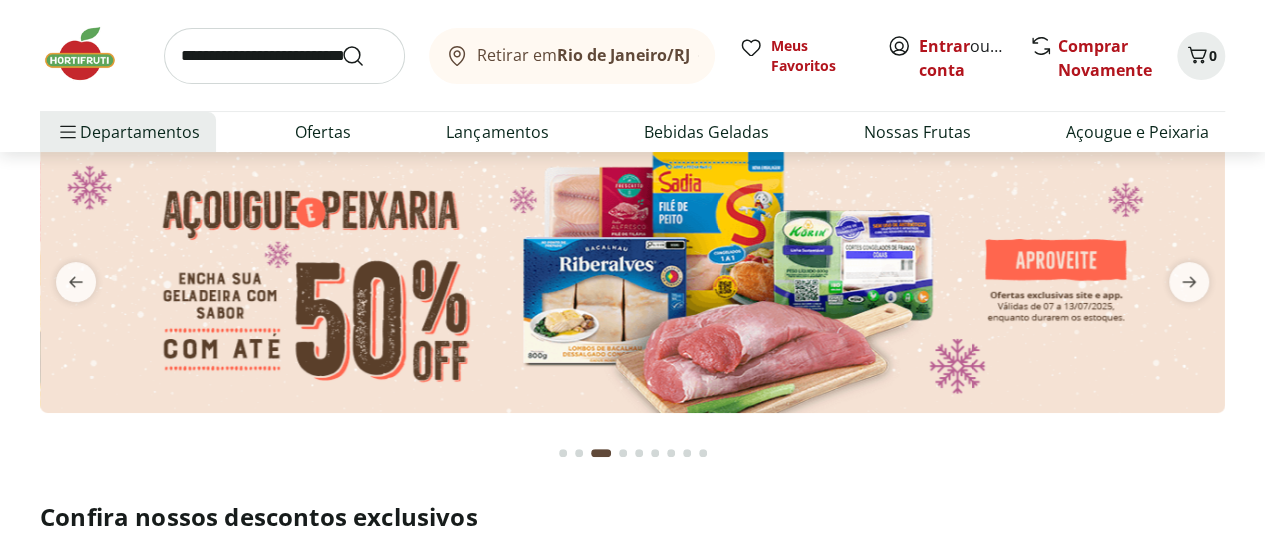 click at bounding box center [632, 269] 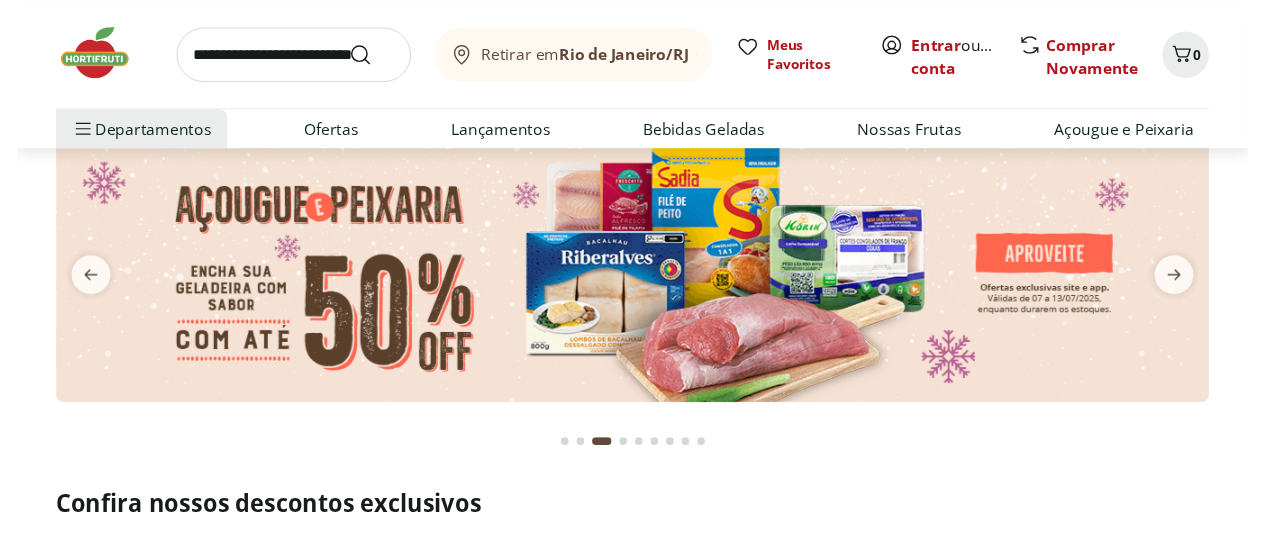 scroll, scrollTop: 0, scrollLeft: 0, axis: both 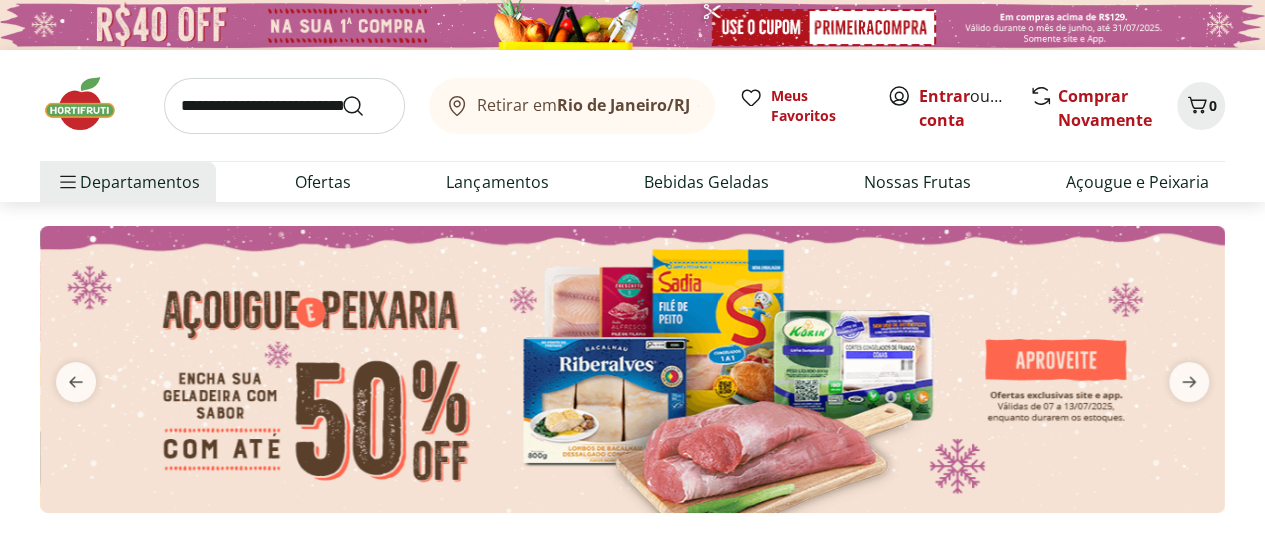 select on "**********" 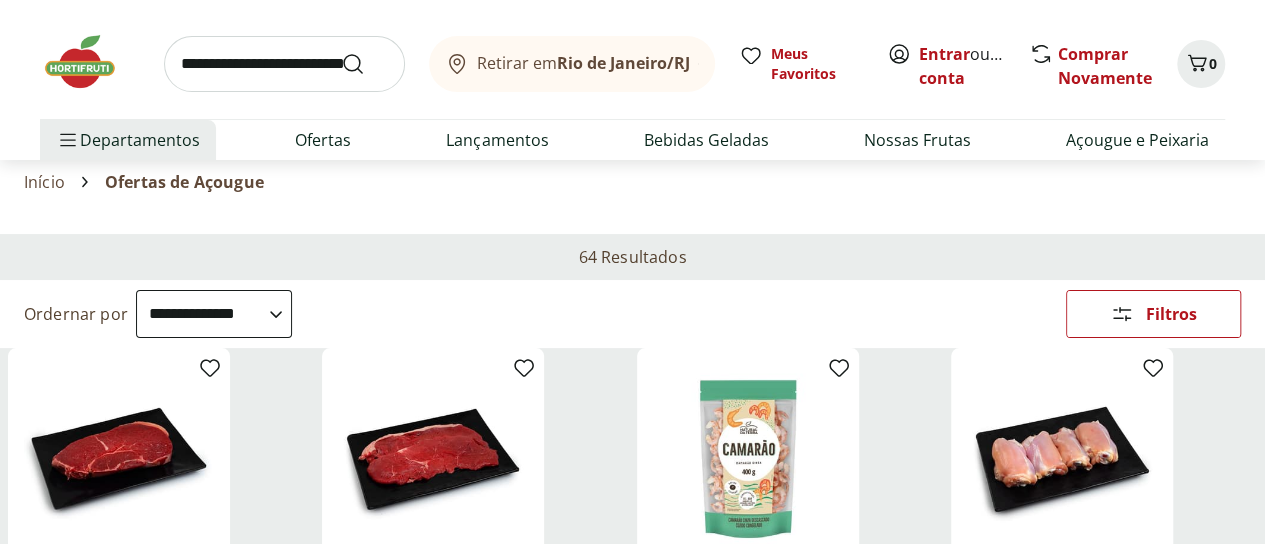 scroll, scrollTop: 0, scrollLeft: 0, axis: both 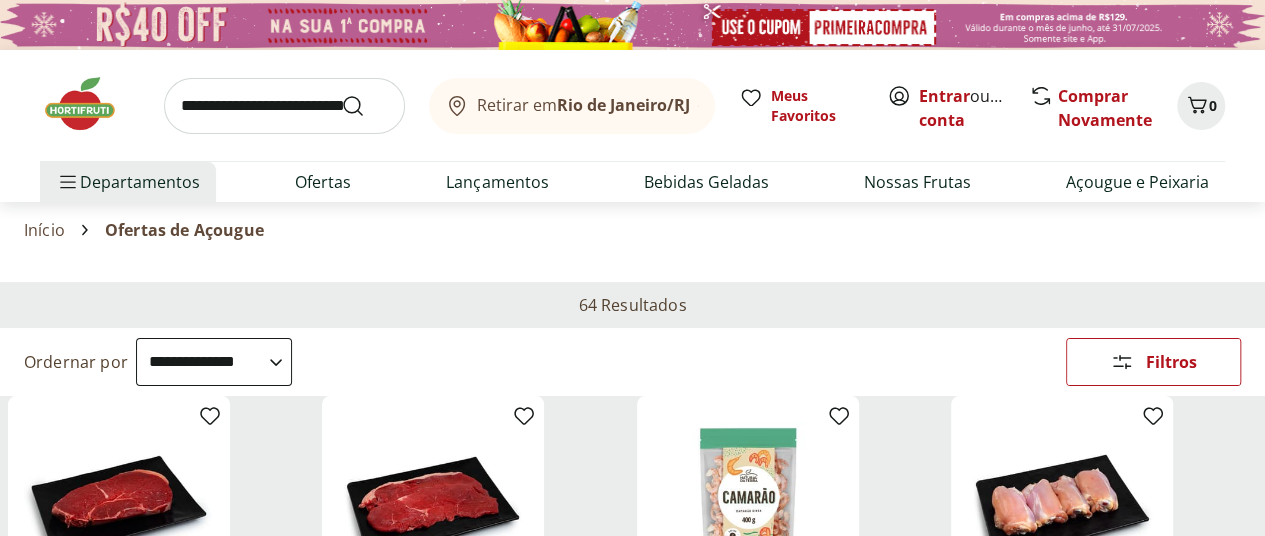 click at bounding box center [90, 104] 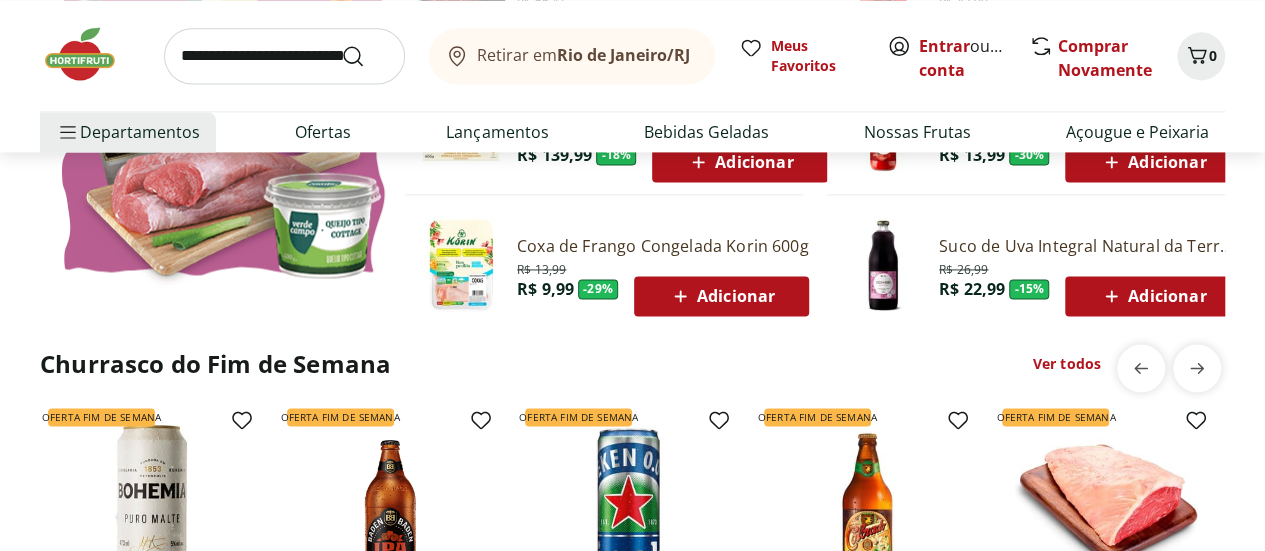 scroll, scrollTop: 1600, scrollLeft: 0, axis: vertical 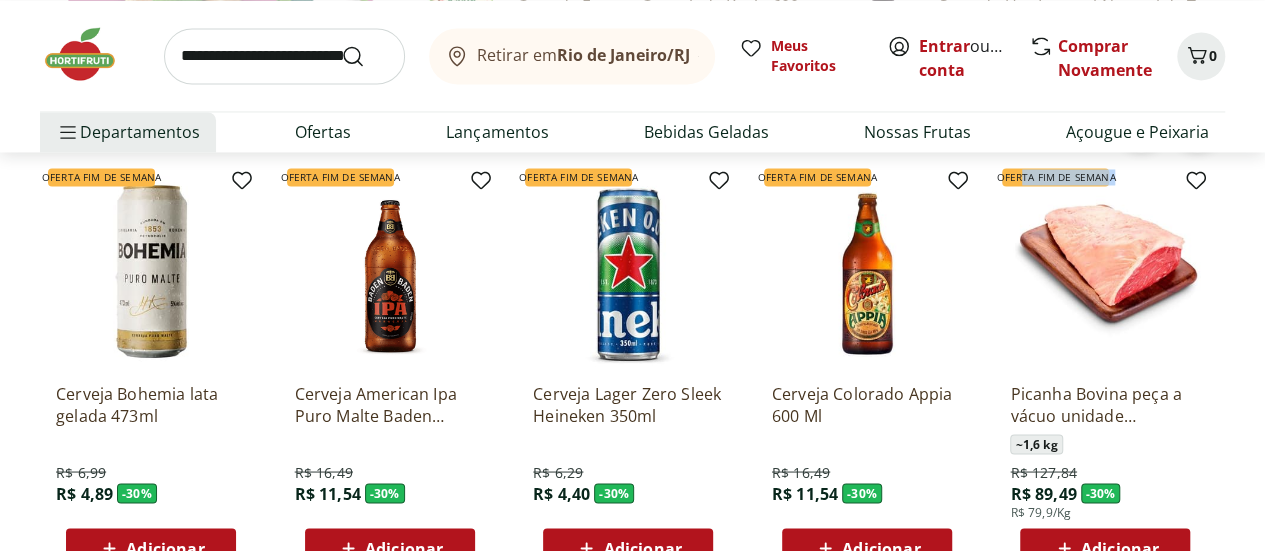 drag, startPoint x: 1112, startPoint y: 175, endPoint x: 1085, endPoint y: 199, distance: 36.124783 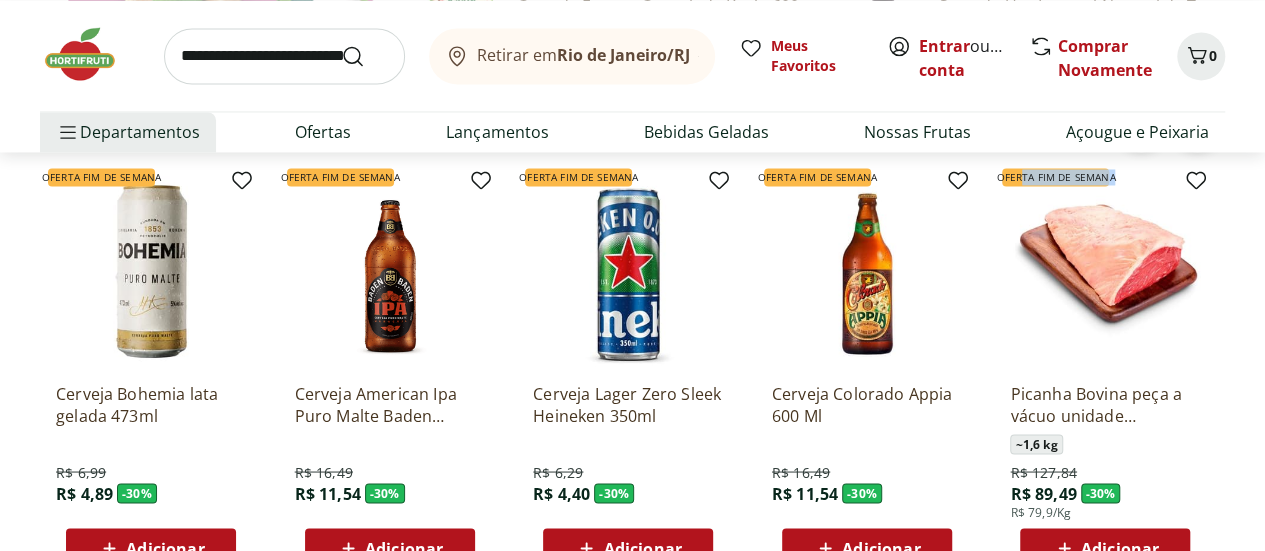 click on "Oferta Fim de Semana" at bounding box center [1105, 271] 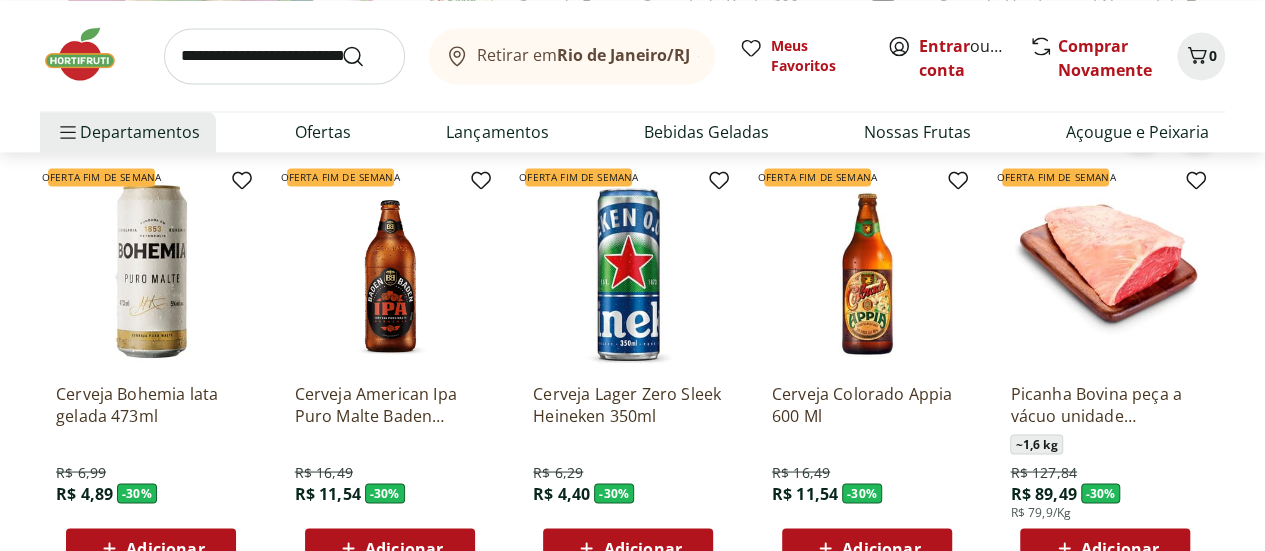drag, startPoint x: 1258, startPoint y: 317, endPoint x: 1279, endPoint y: 338, distance: 29.698484 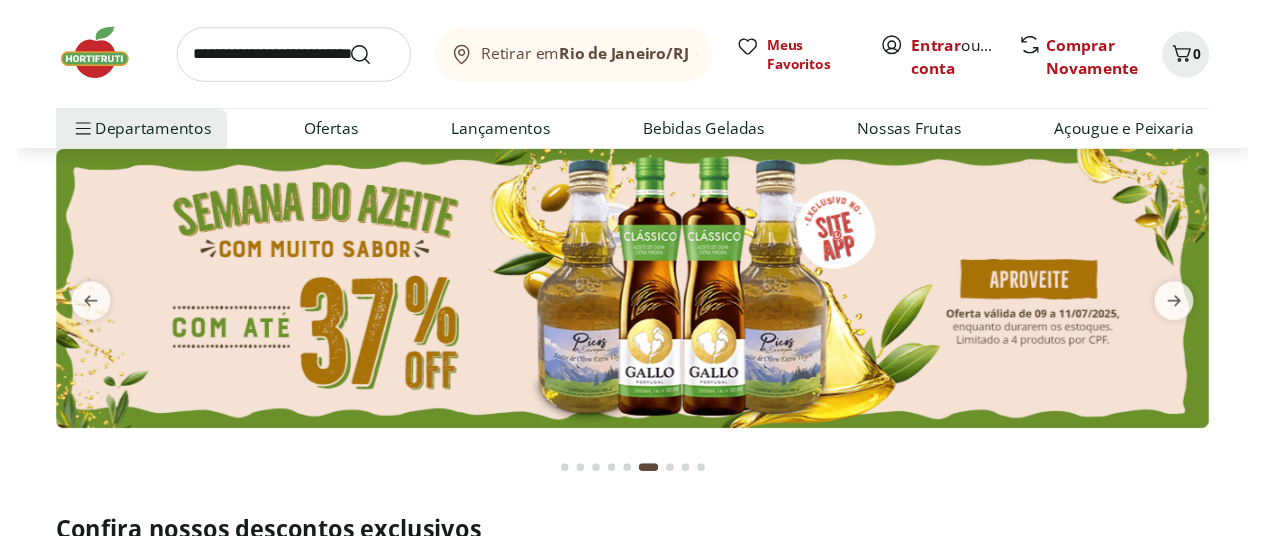 scroll, scrollTop: 0, scrollLeft: 0, axis: both 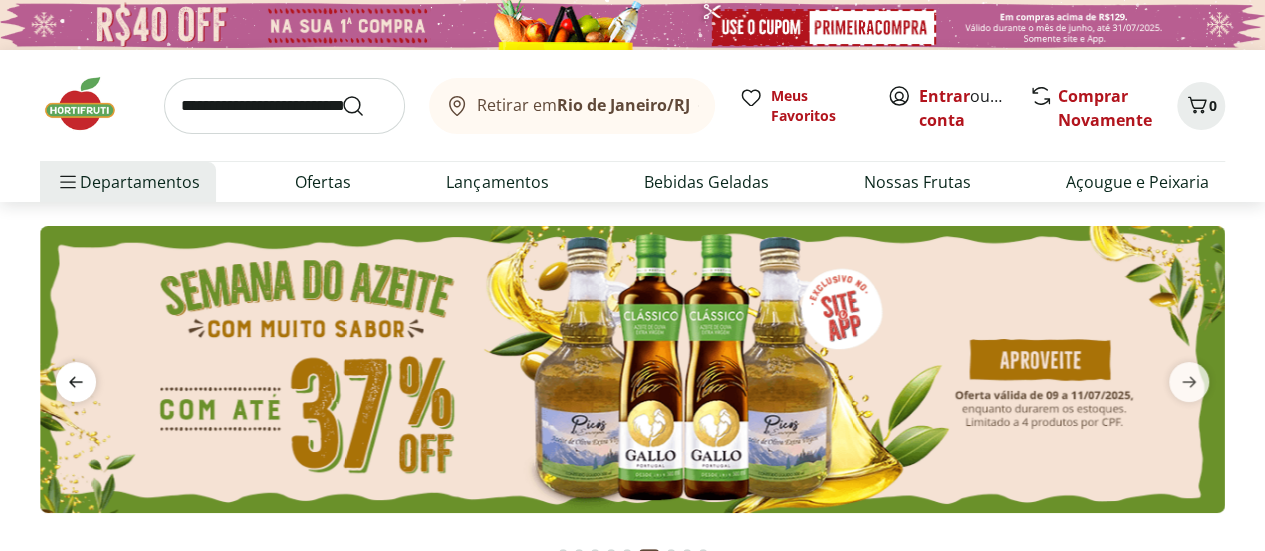 click at bounding box center [76, 382] 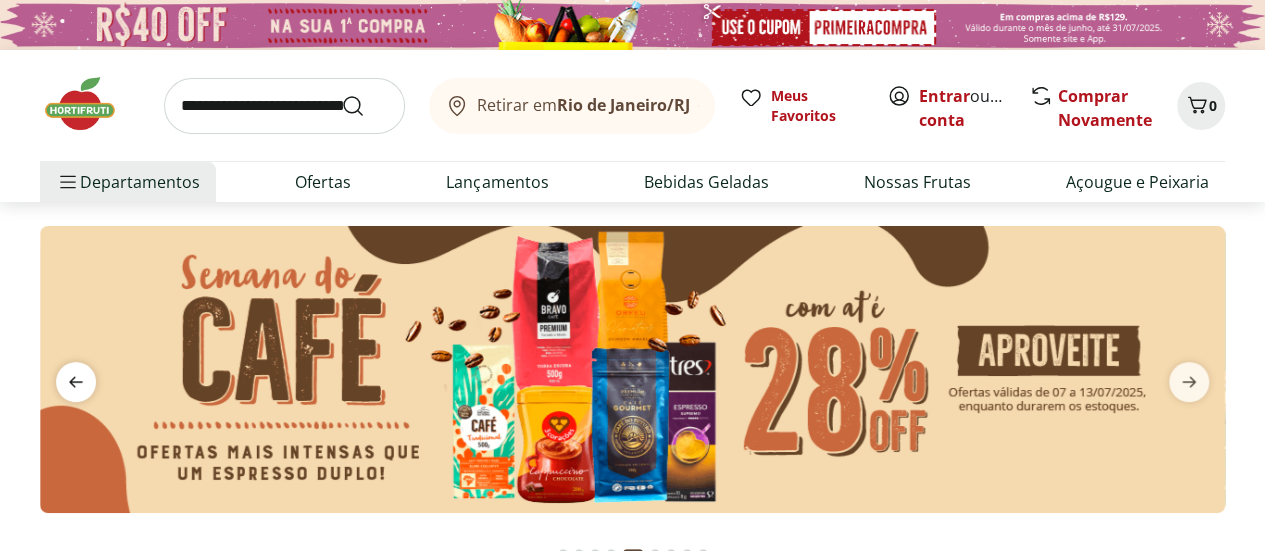click at bounding box center (76, 382) 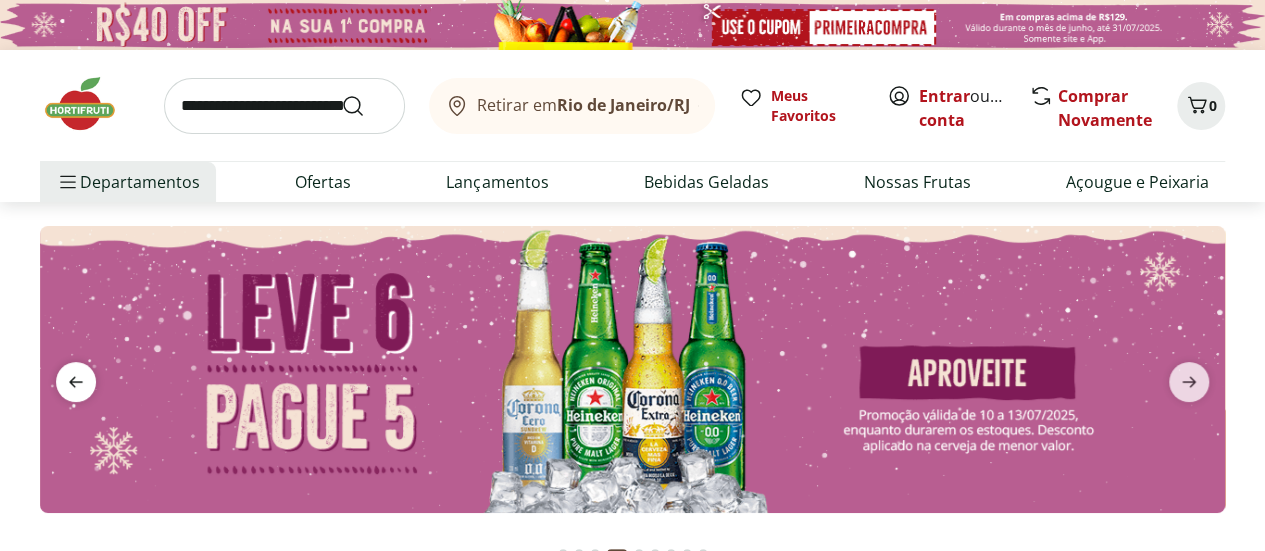 click at bounding box center [76, 382] 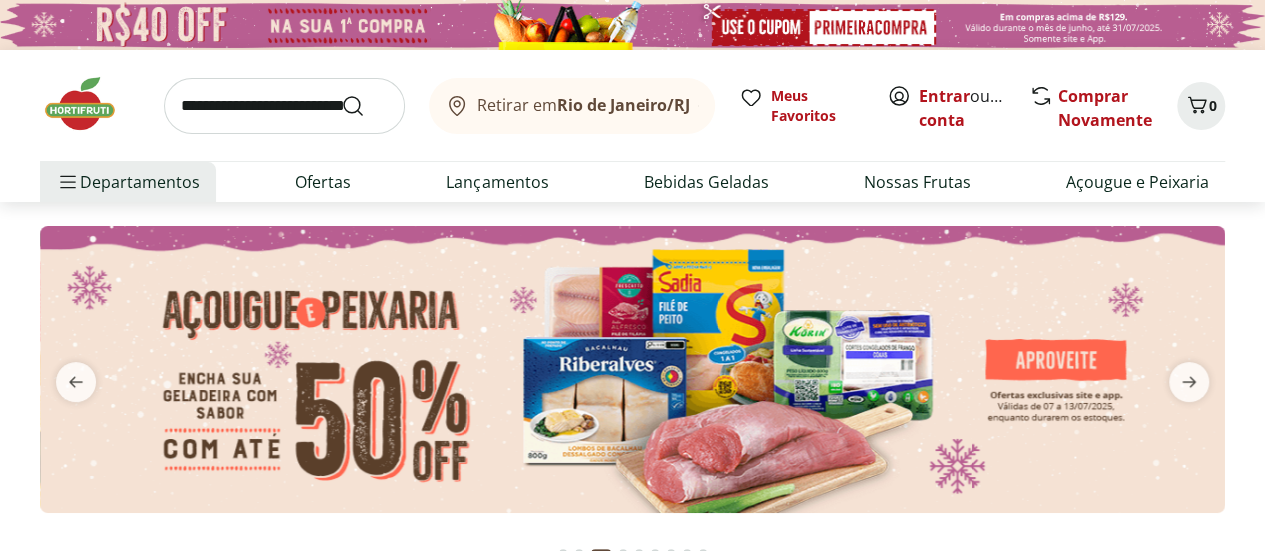 click at bounding box center (632, 369) 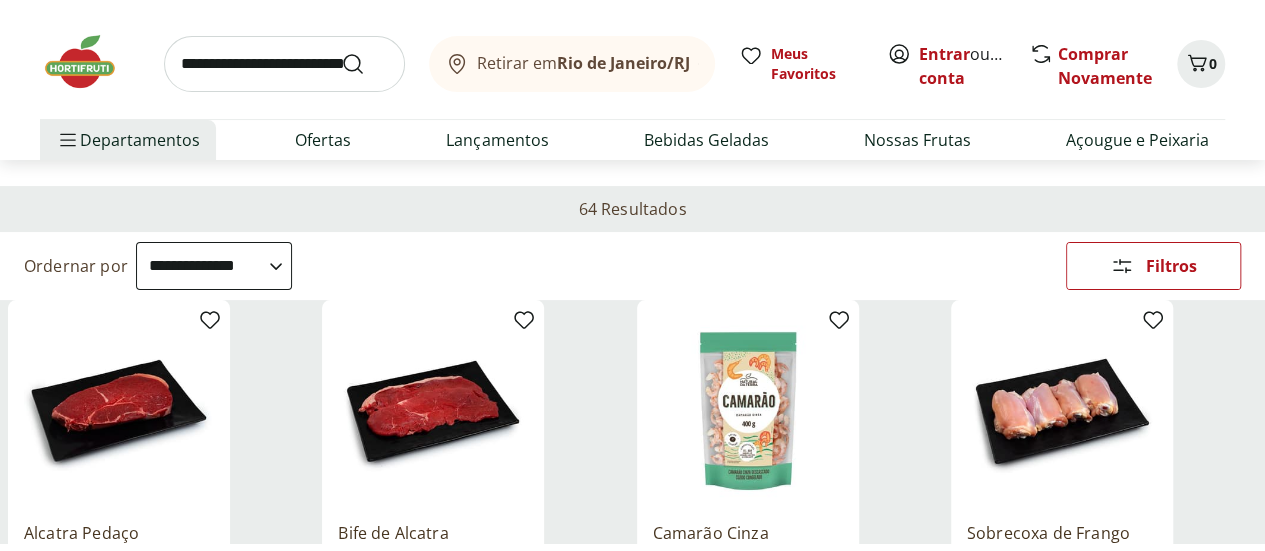 scroll, scrollTop: 0, scrollLeft: 0, axis: both 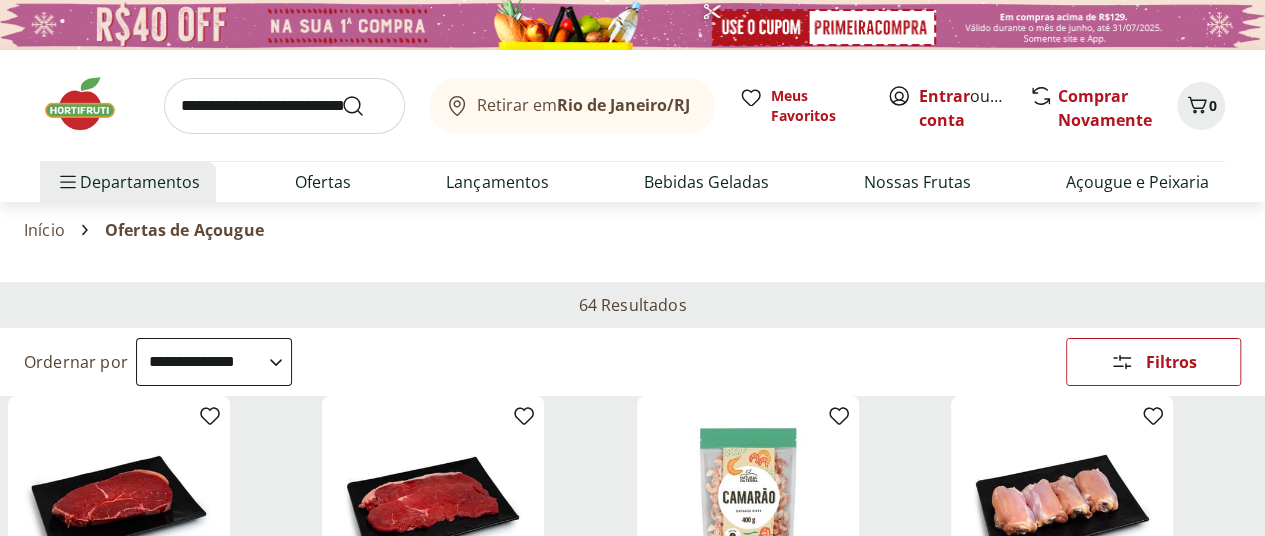 click at bounding box center [90, 104] 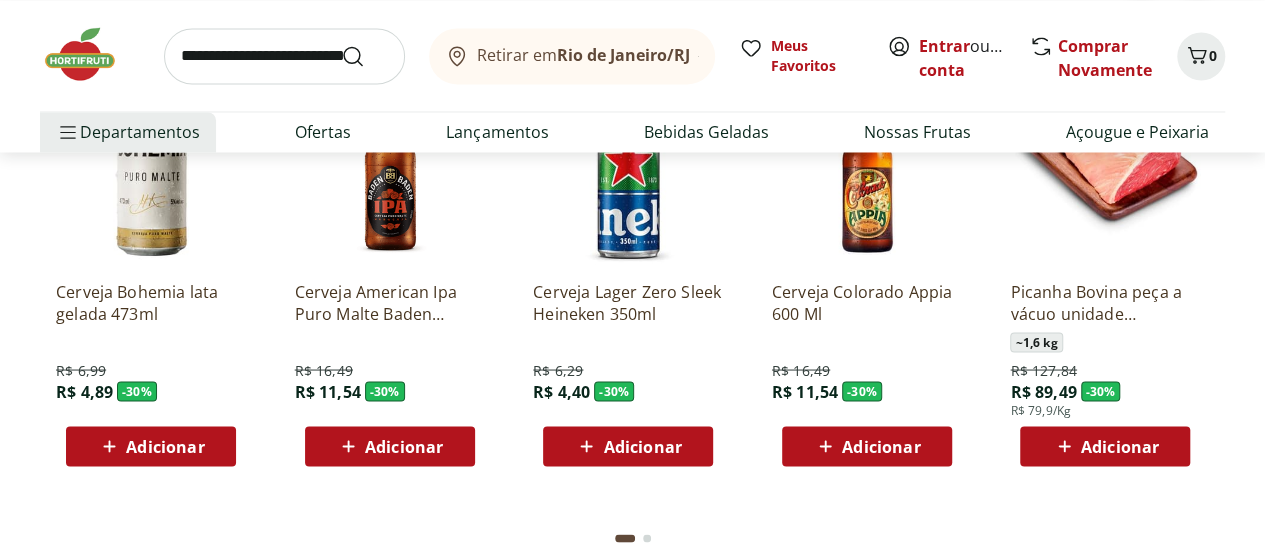 scroll, scrollTop: 1800, scrollLeft: 0, axis: vertical 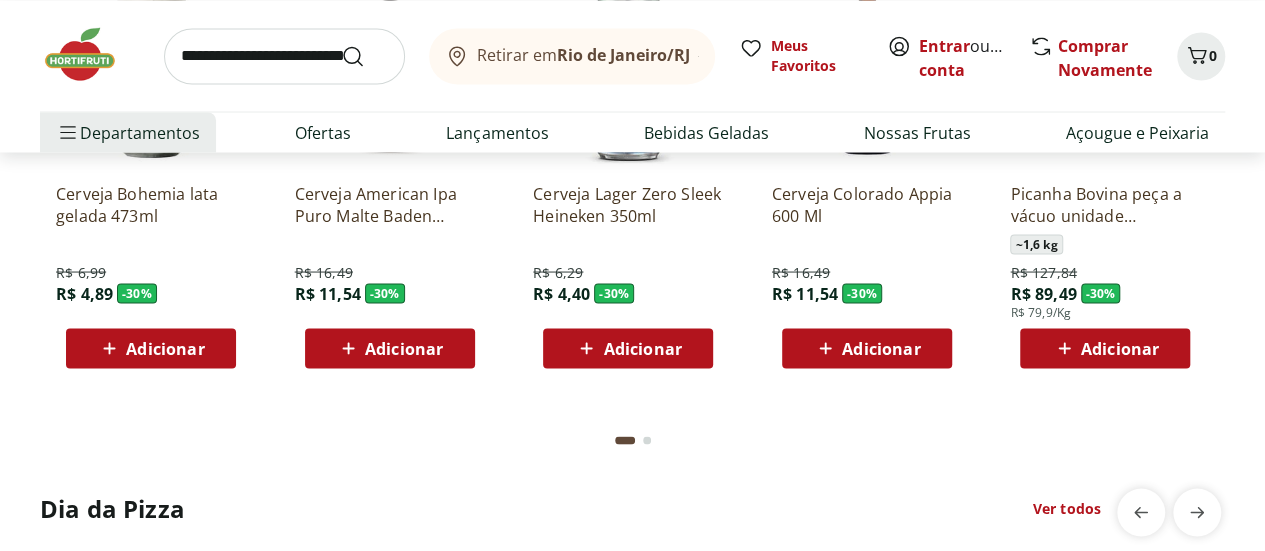 click at bounding box center (647, 440) 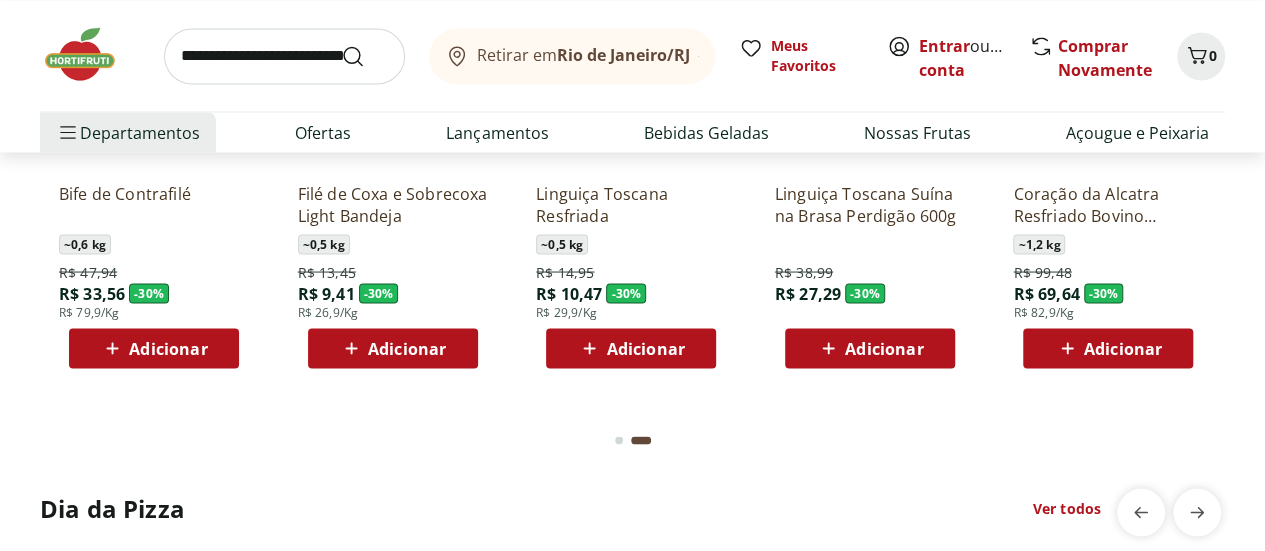 scroll, scrollTop: 0, scrollLeft: 1192, axis: horizontal 